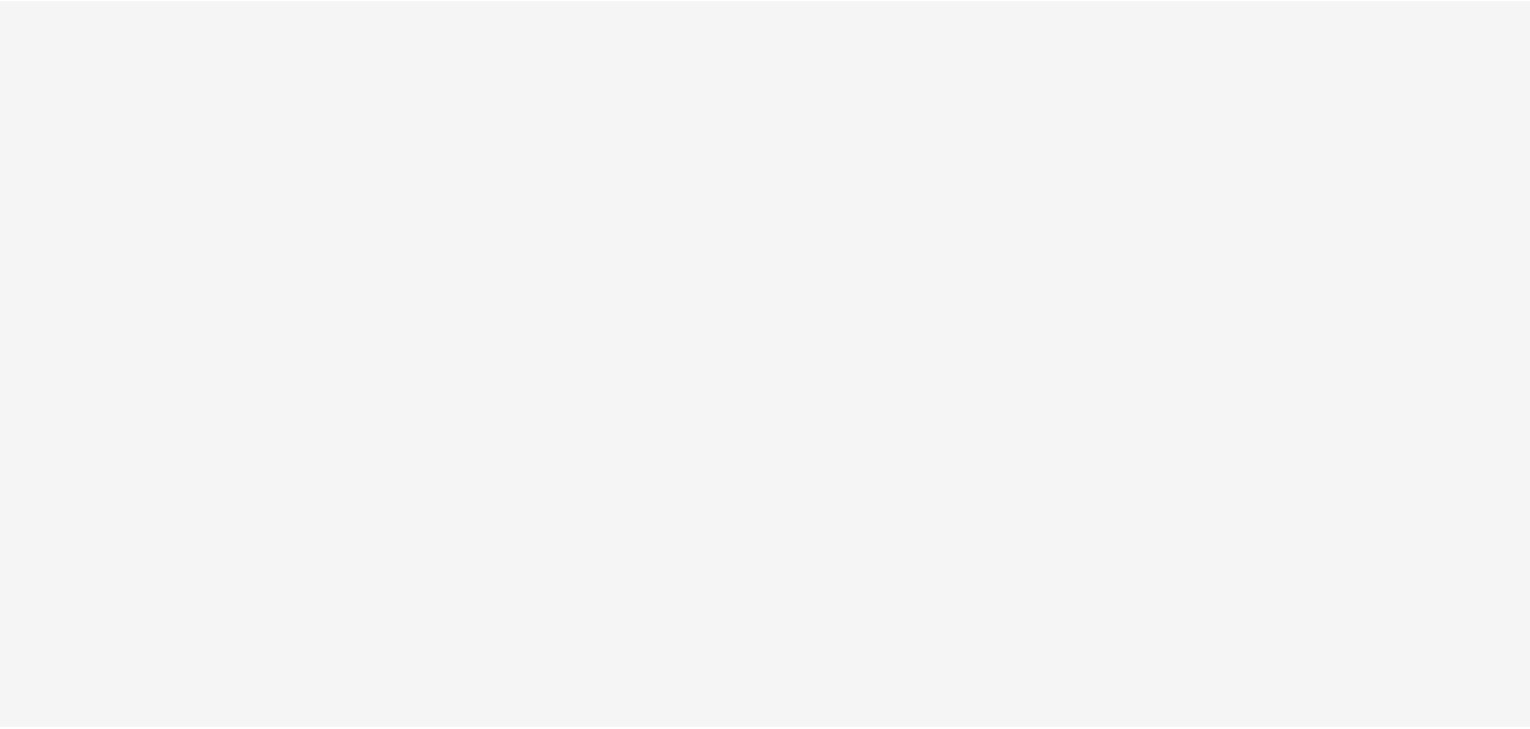 scroll, scrollTop: 0, scrollLeft: 0, axis: both 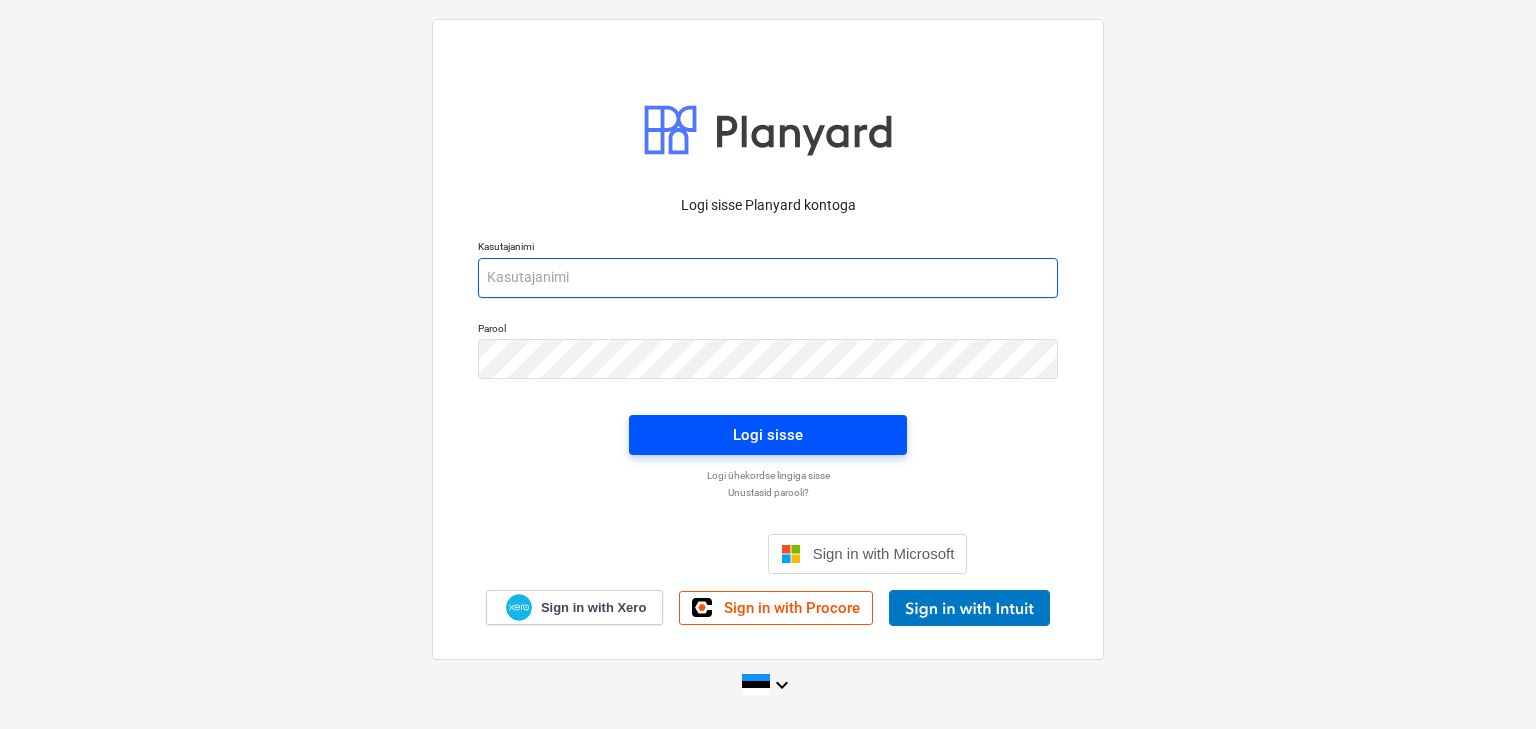 type on "[EMAIL_ADDRESS][DOMAIN_NAME]" 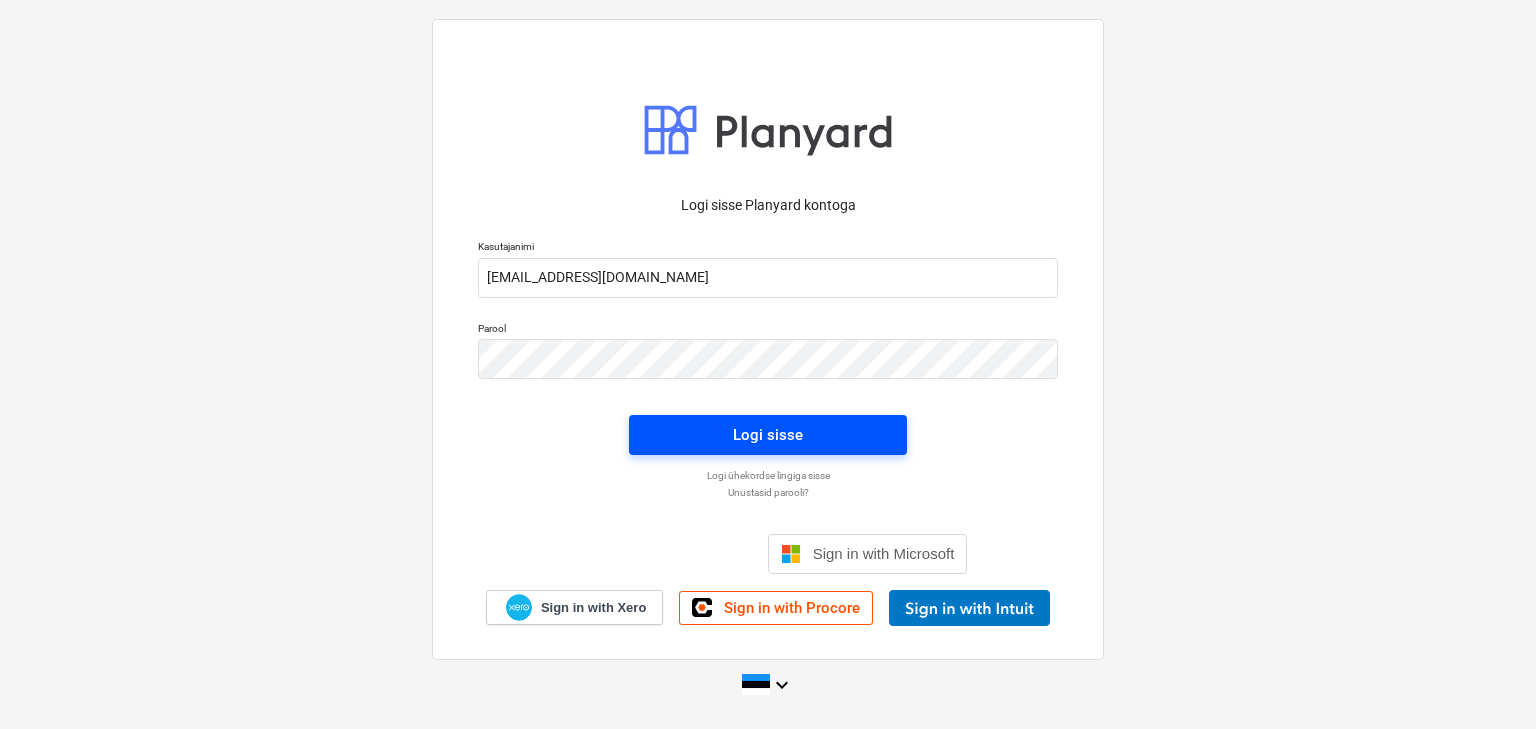 click on "Logi sisse" at bounding box center (768, 435) 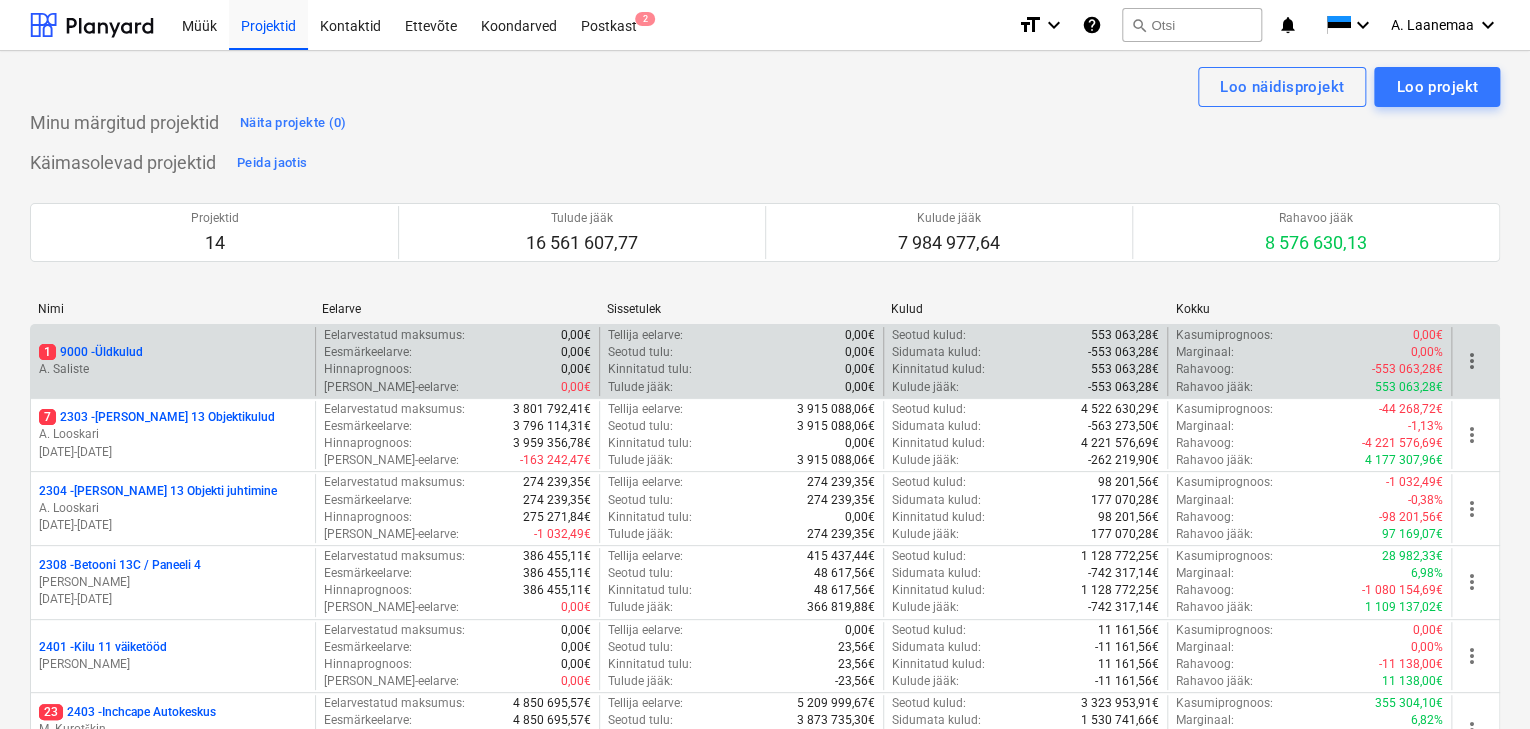 click on "A. Saliste" at bounding box center [173, 369] 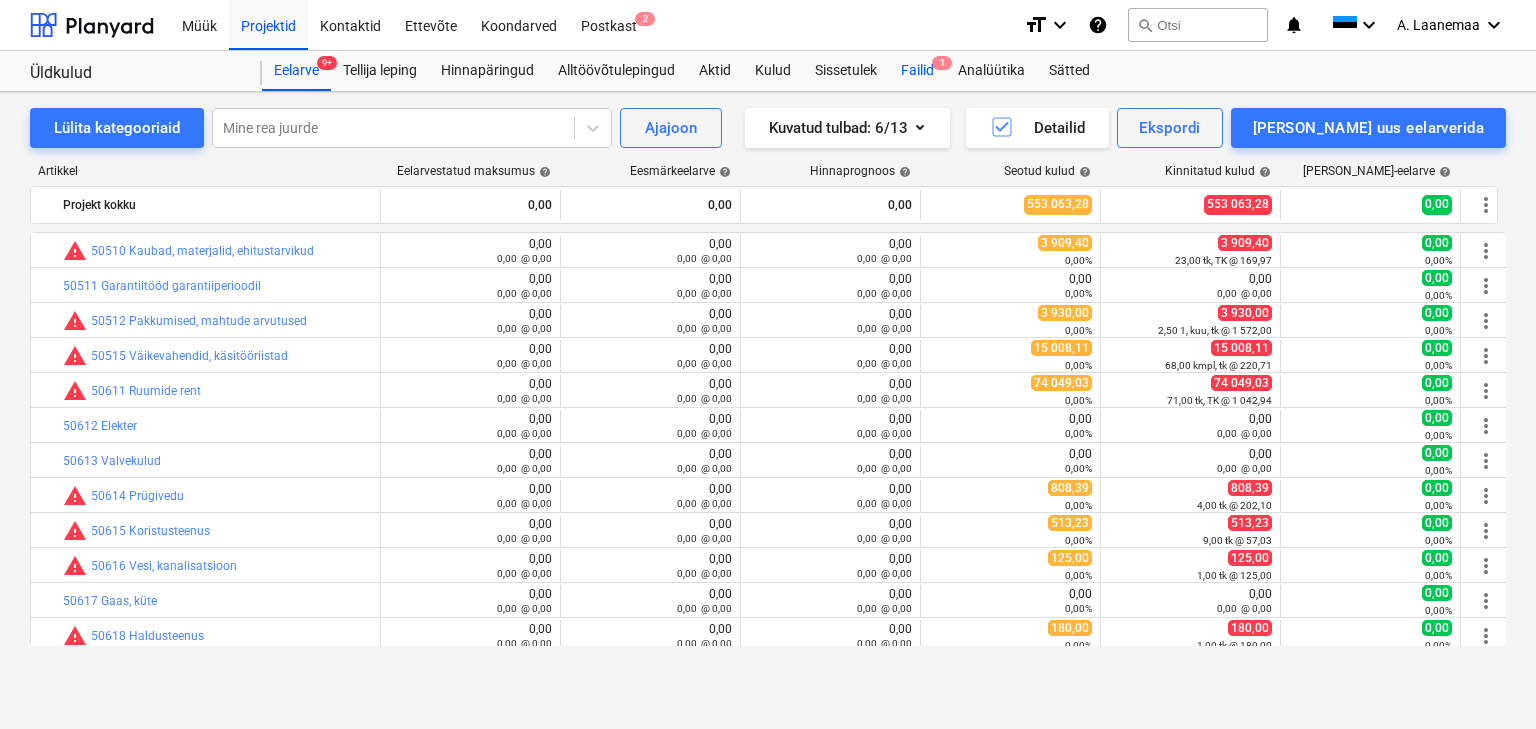 click on "Failid 1" at bounding box center (917, 71) 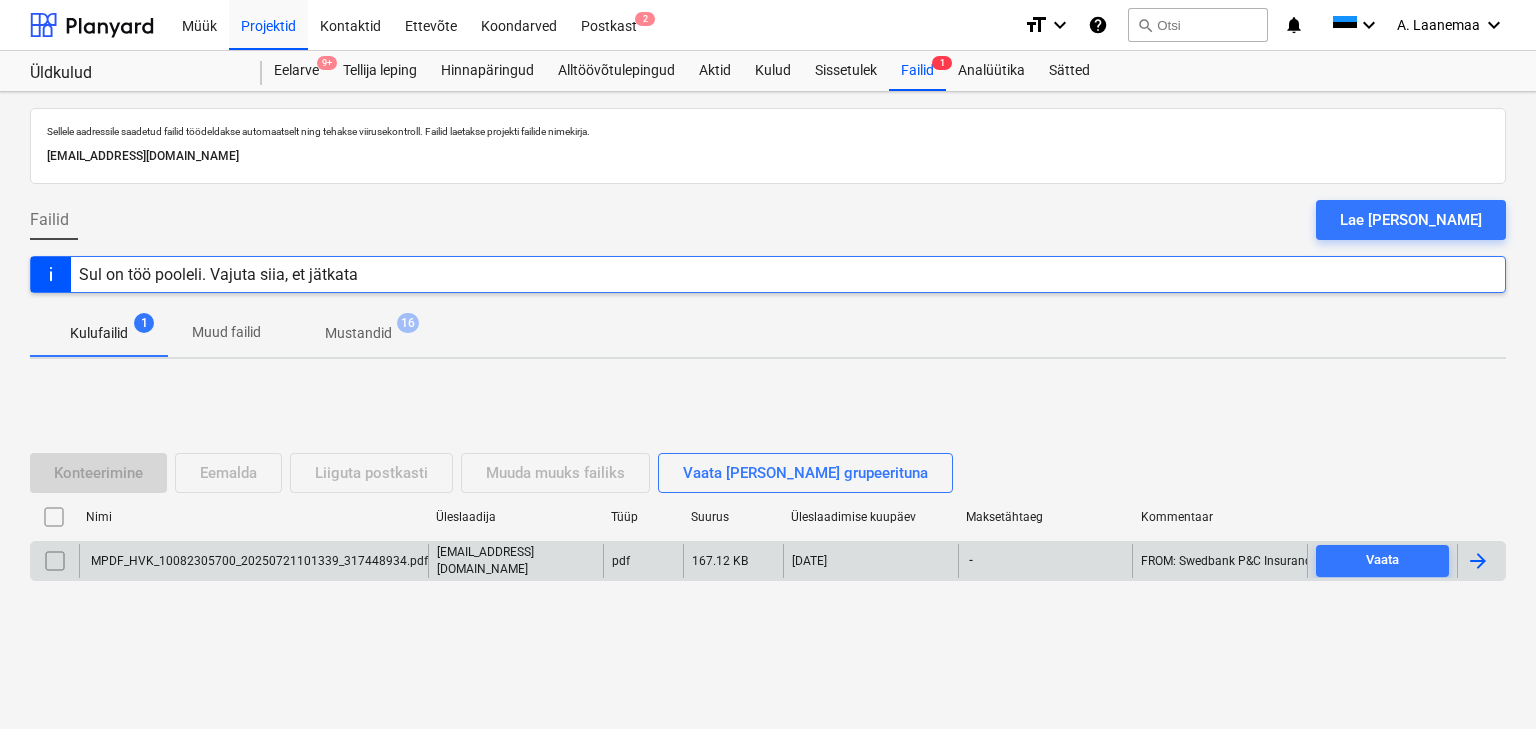 click on "MPDF_HVK_10082305700_20250721101339_317448934.pdf" at bounding box center (253, 561) 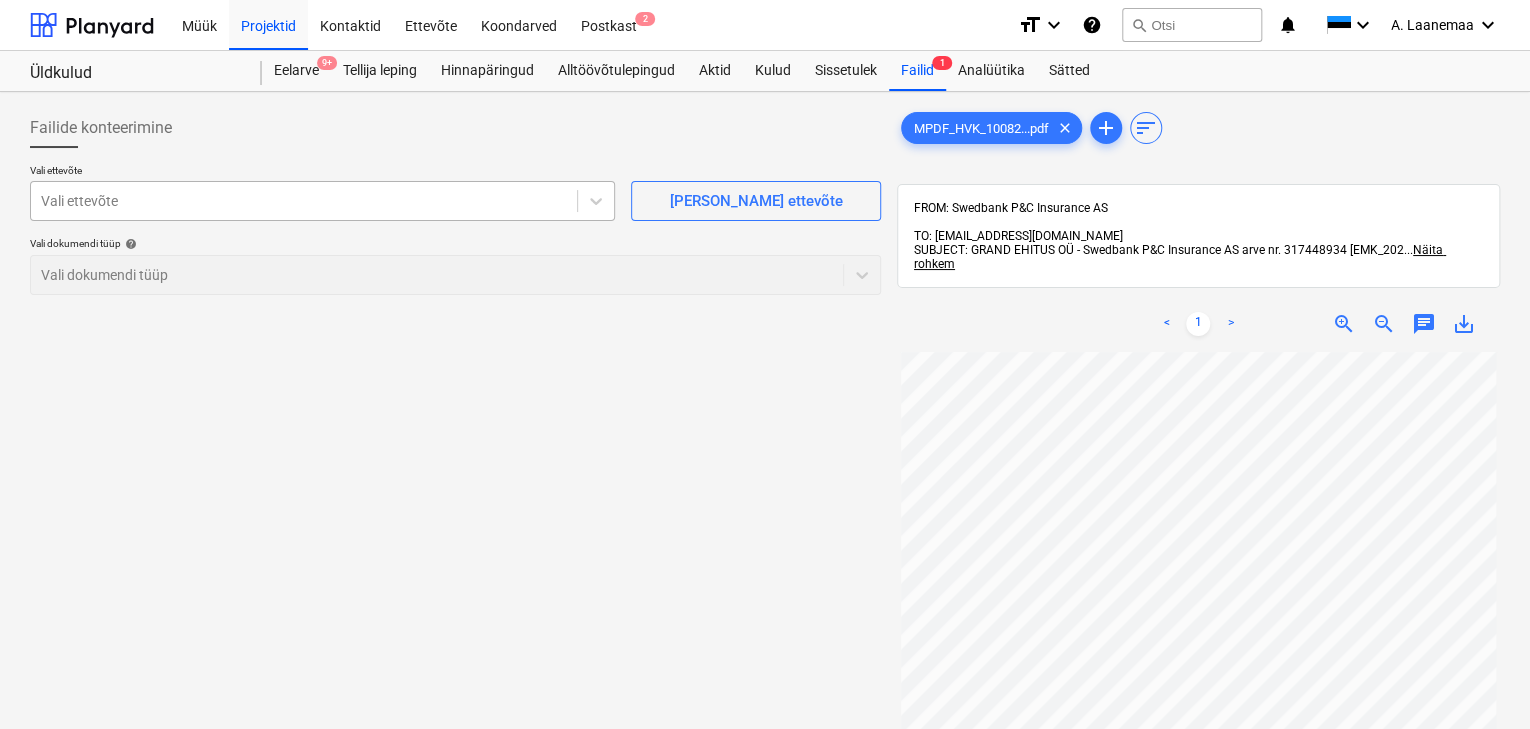 click at bounding box center (304, 201) 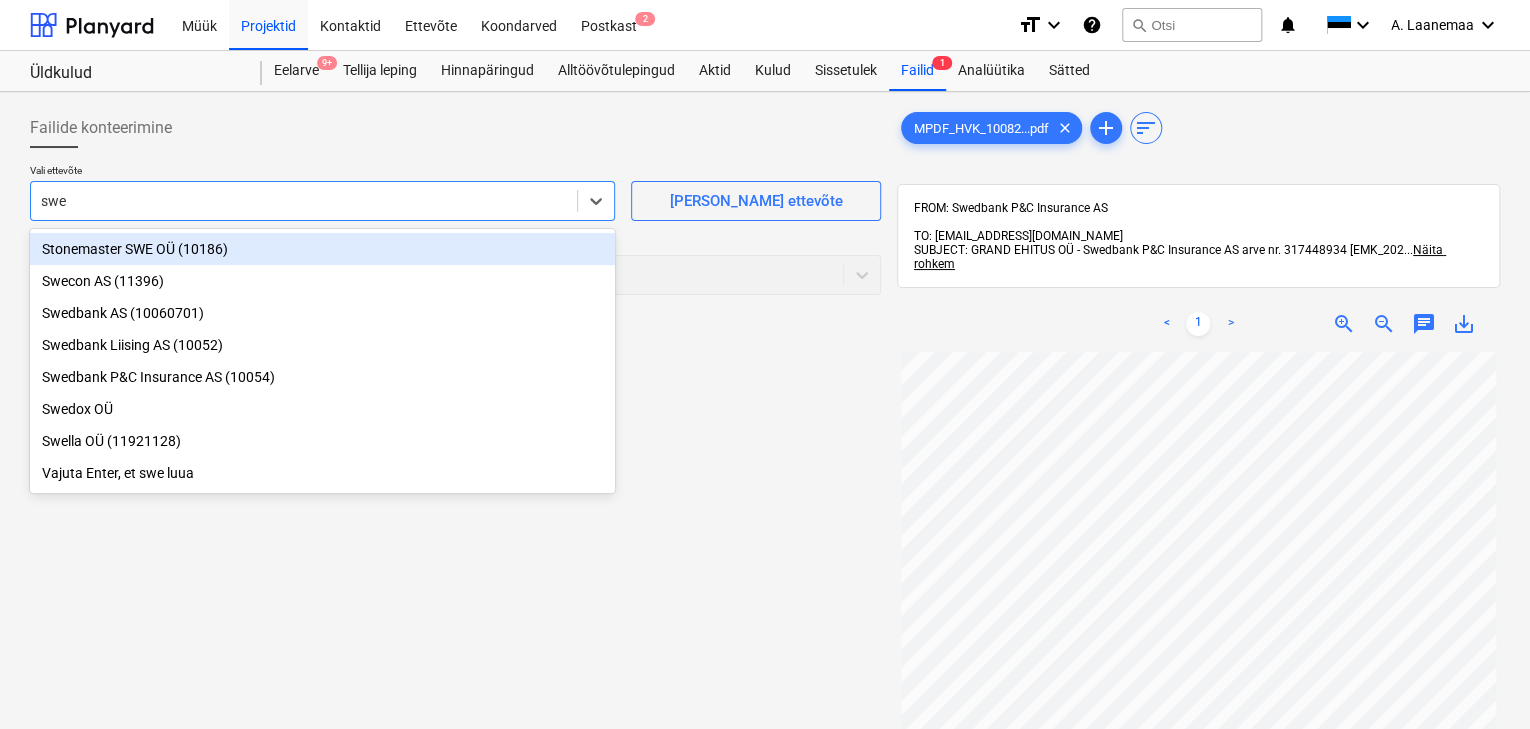 type on "swed" 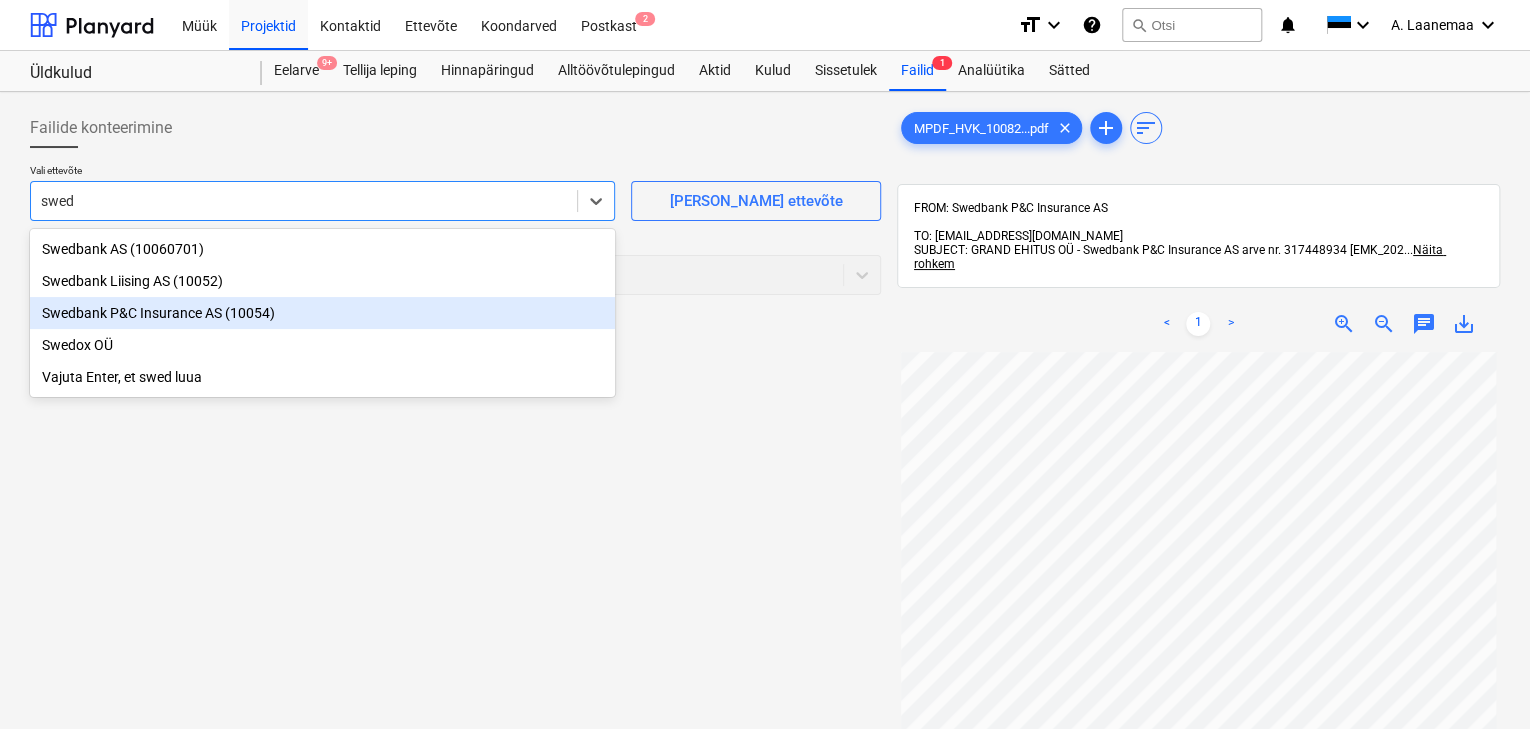 click on "Swedbank P&C Insurance AS (10054)" at bounding box center [322, 313] 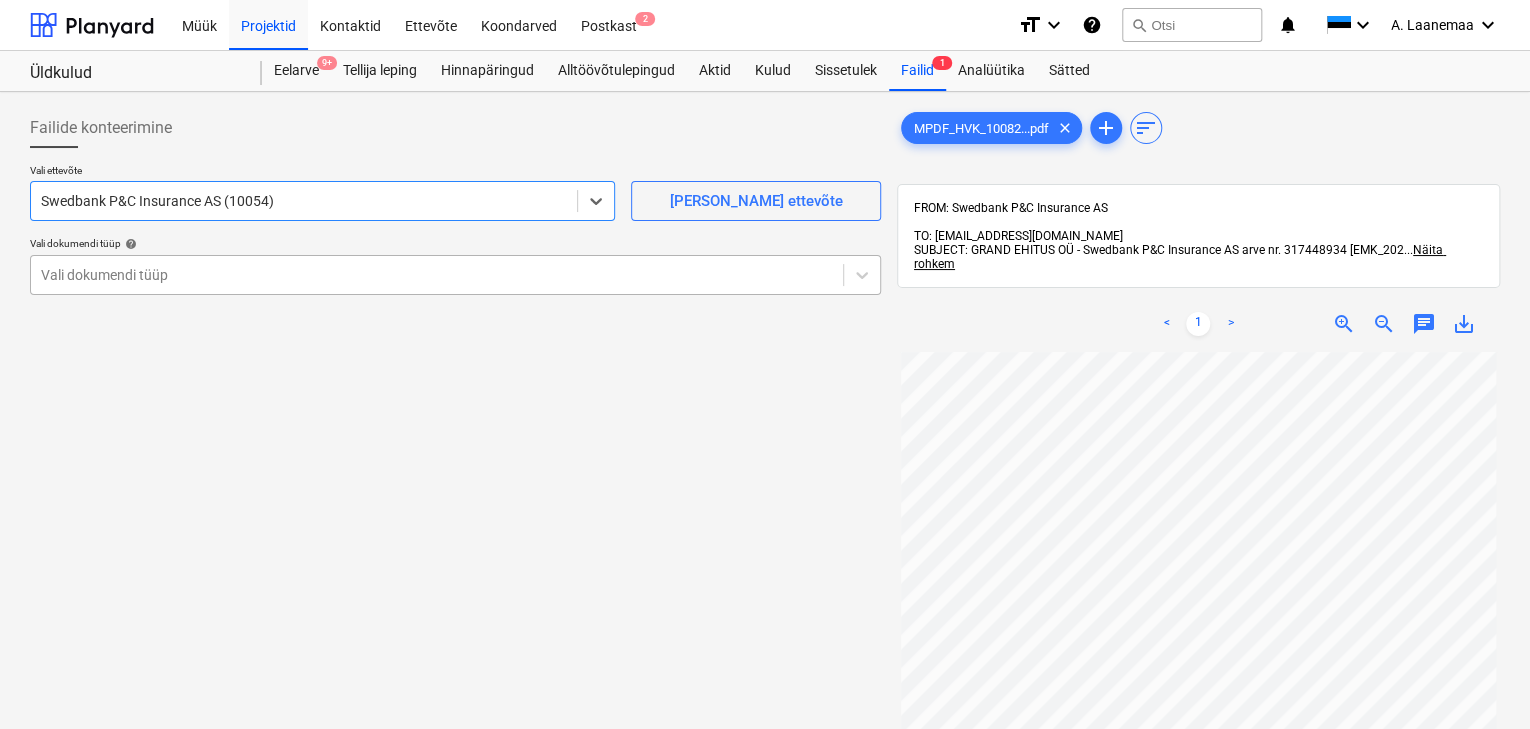 click at bounding box center (437, 275) 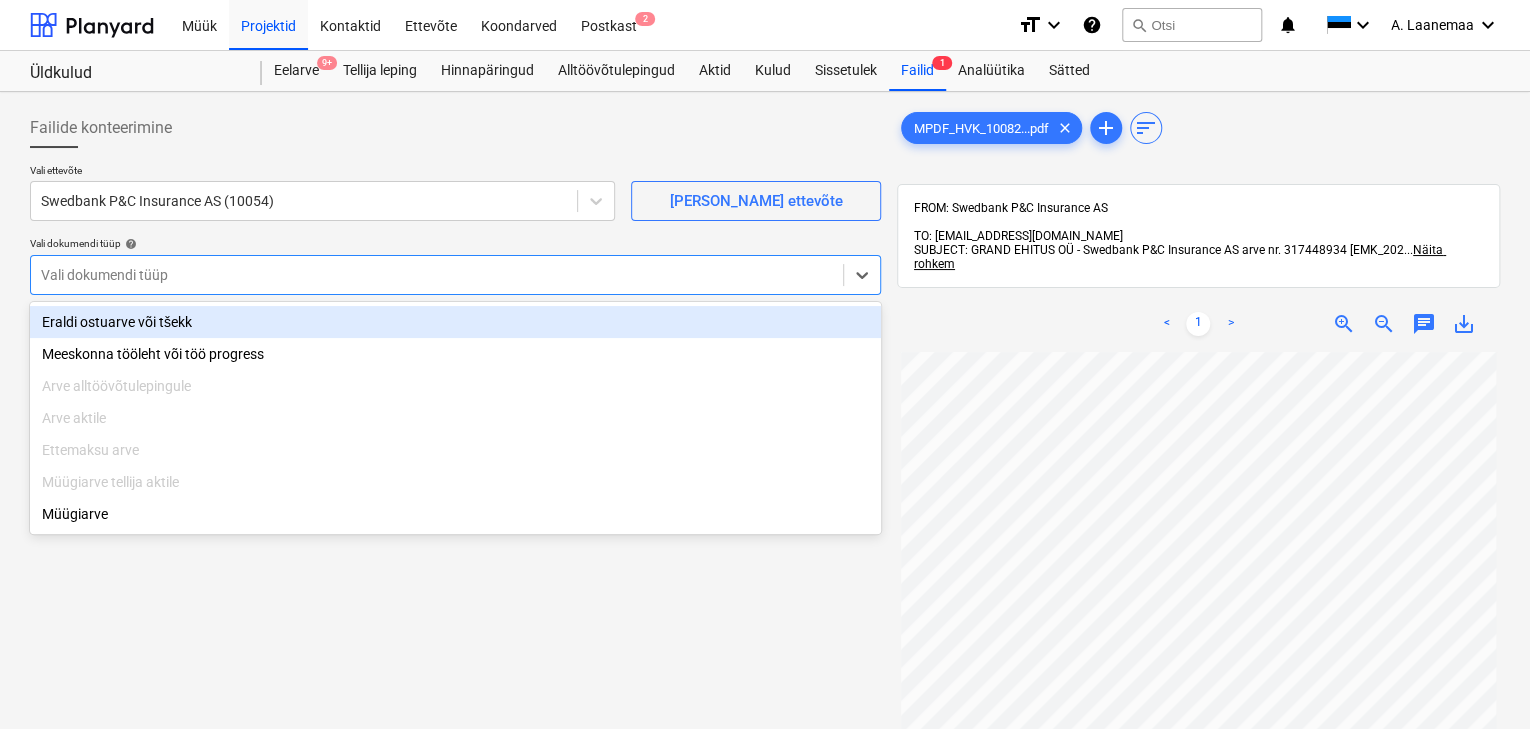 click on "Eraldi ostuarve või tšekk" at bounding box center (455, 322) 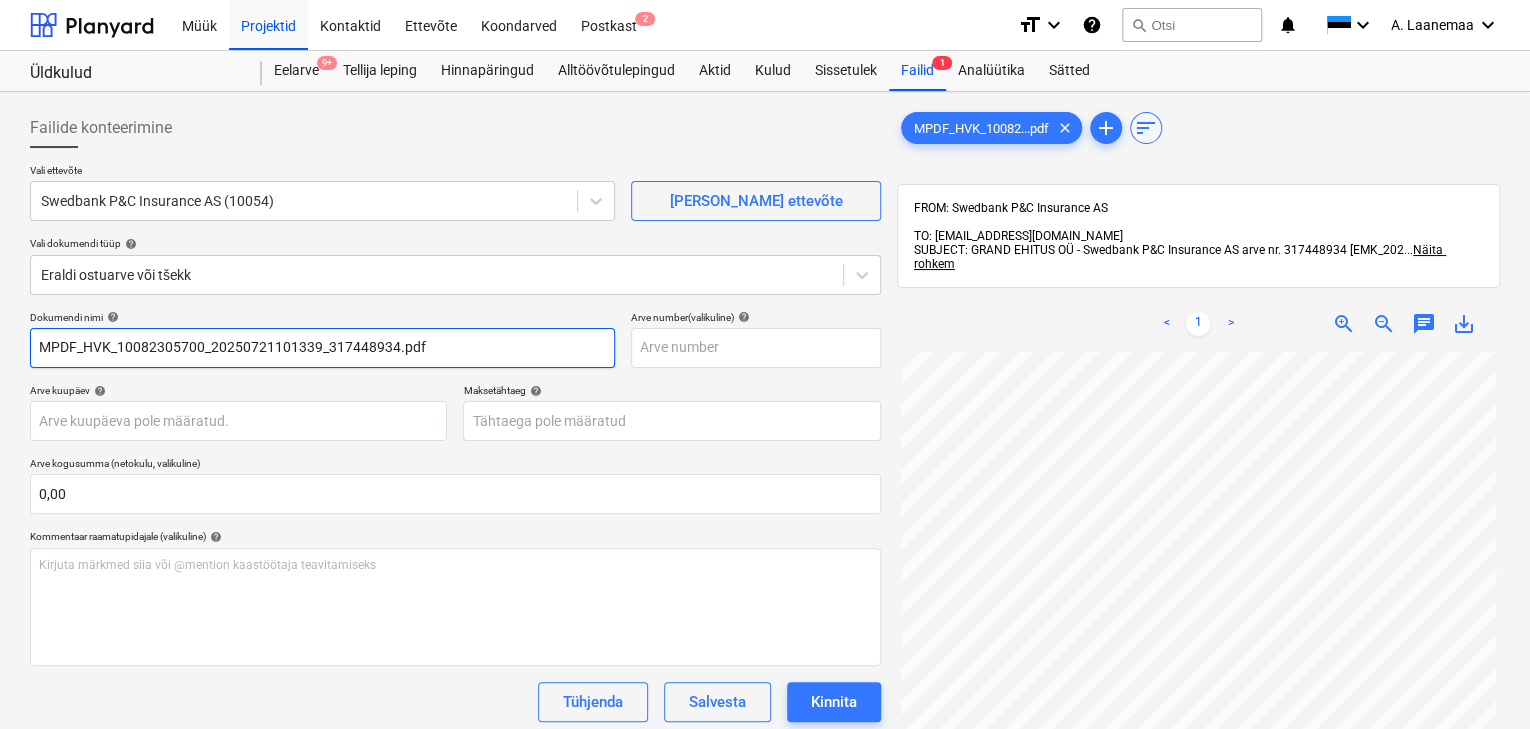 click on "MPDF_HVK_10082305700_20250721101339_317448934.pdf" at bounding box center (322, 348) 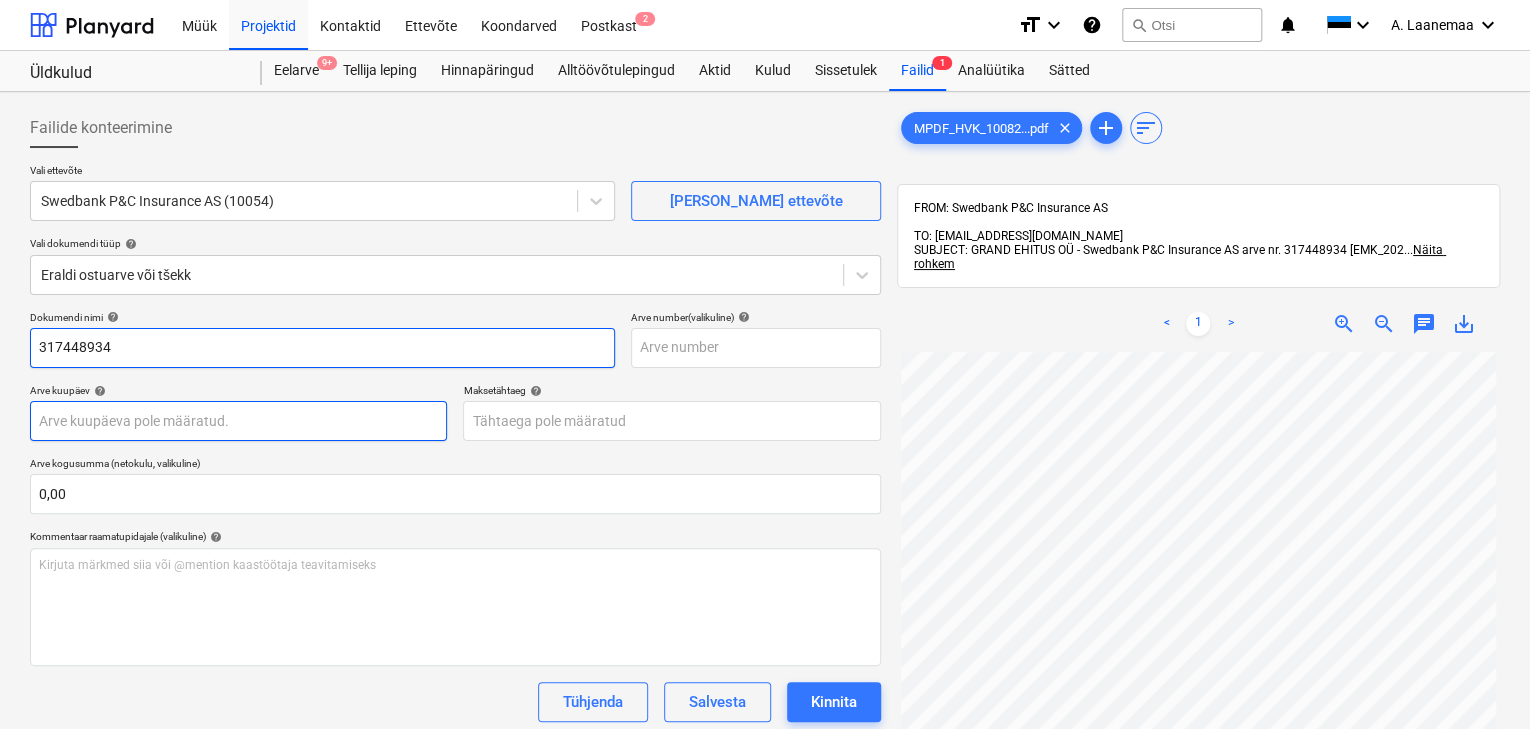 type on "317448934" 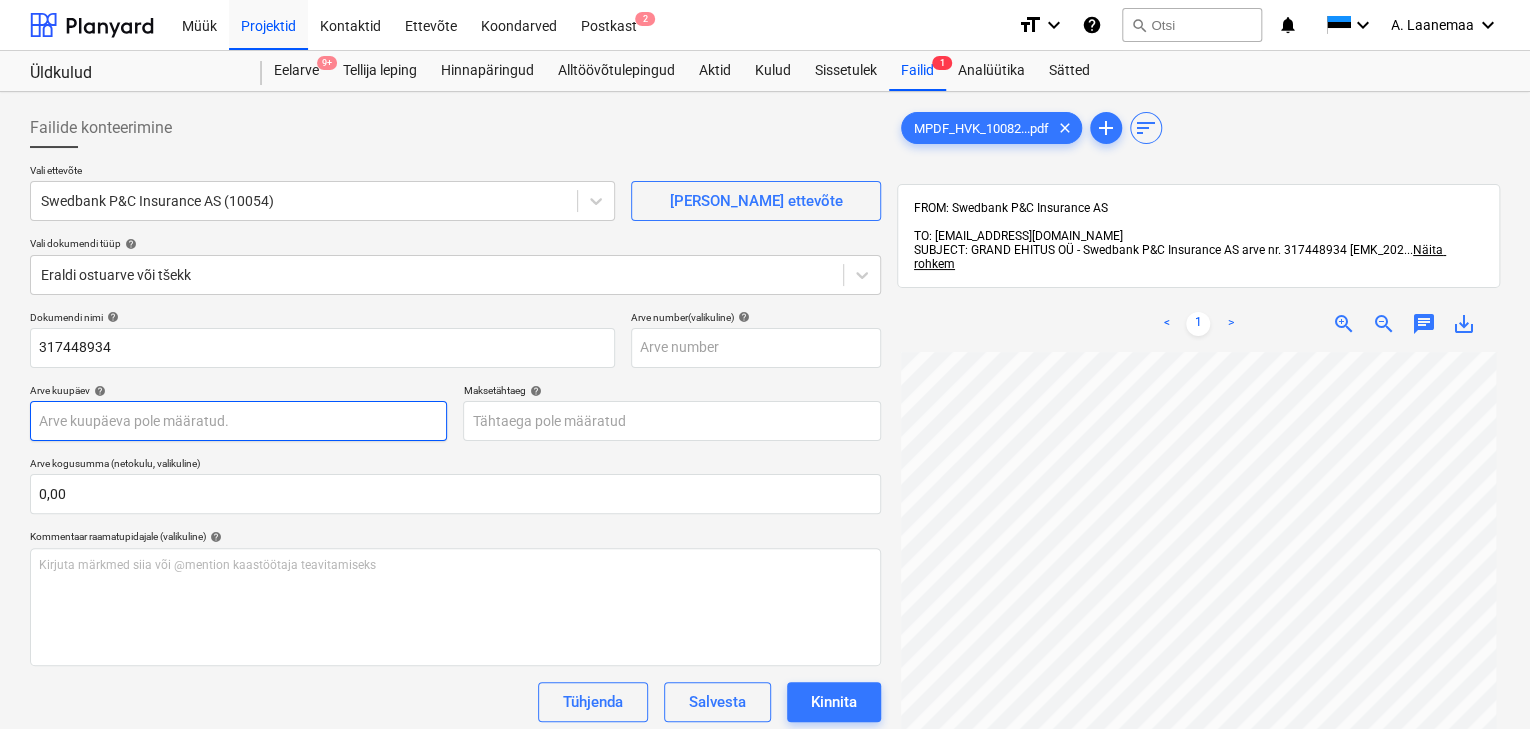 click on "Müük Projektid Kontaktid Ettevõte Koondarved Postkast 2 format_size keyboard_arrow_down help search Otsi notifications 0 keyboard_arrow_down A. Laanemaa keyboard_arrow_down Üldkulud Eelarve 9+ Tellija leping Hinnapäringud Alltöövõtulepingud Aktid Kulud Sissetulek Failid 1 Analüütika Sätted Failide konteerimine Vali ettevõte Swedbank P&C Insurance AS (10054)  [PERSON_NAME] uus ettevõte Vali dokumendi tüüp help Eraldi ostuarve või tšekk Dokumendi nimi help 317448934 Arve number  (valikuline) help Arve kuupäev help Press the down arrow key to interact with the calendar and
select a date. Press the question mark key to get the keyboard shortcuts for changing dates. Maksetähtaeg help Press the down arrow key to interact with the calendar and
select a date. Press the question mark key to get the keyboard shortcuts for changing dates. Arve kogusumma (netokulu, valikuline) 0,00 Kommentaar raamatupidajale (valikuline) help [PERSON_NAME] märkmed siia või @mention kaastöötaja teavitamiseks ﻿ Salvesta" at bounding box center (765, 364) 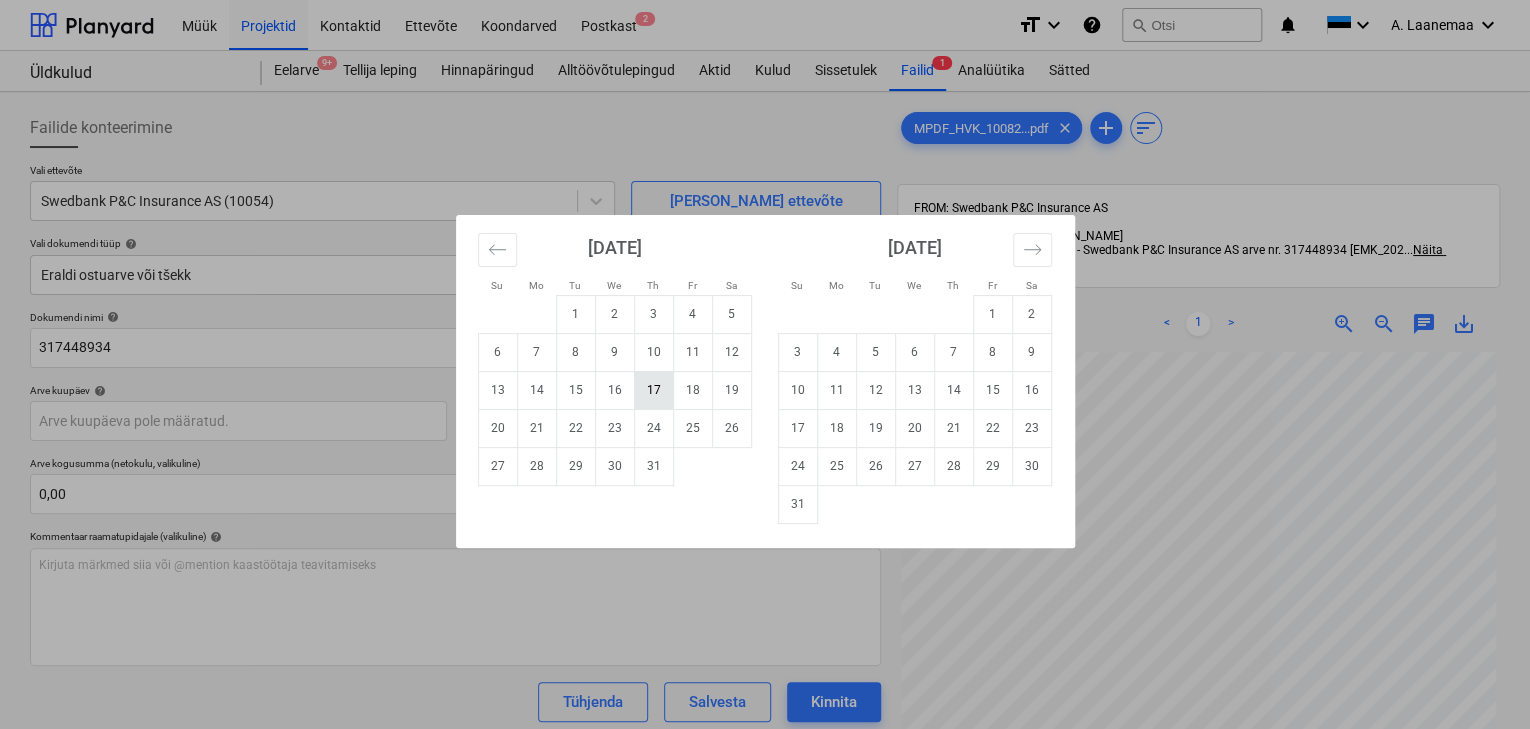 click on "17" at bounding box center [653, 390] 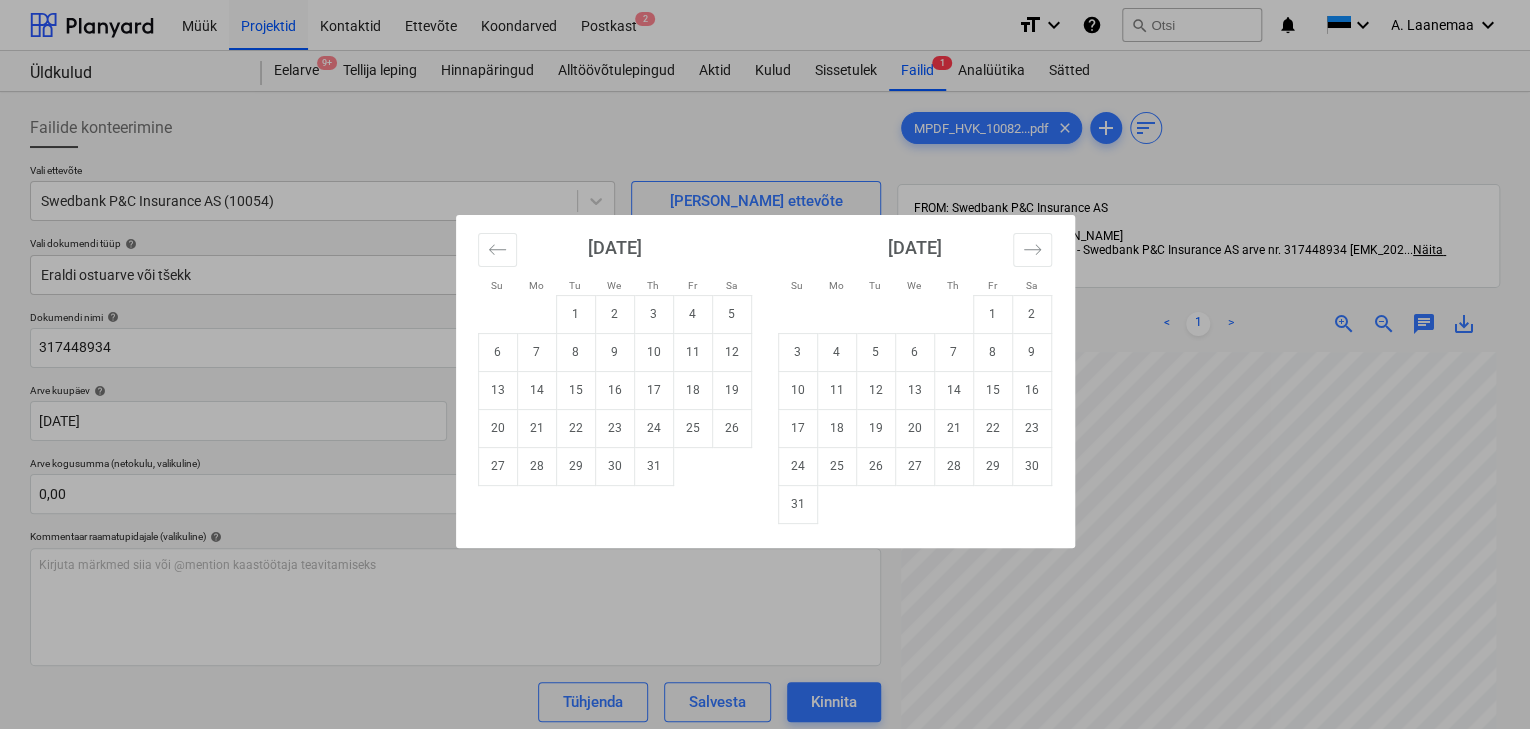 click on "Müük Projektid Kontaktid Ettevõte Koondarved Postkast 2 format_size keyboard_arrow_down help search Otsi notifications 0 keyboard_arrow_down A. Laanemaa keyboard_arrow_down Üldkulud Eelarve 9+ Tellija leping Hinnapäringud Alltöövõtulepingud Aktid Kulud Sissetulek Failid 1 Analüütika Sätted Failide konteerimine Vali ettevõte Swedbank P&C Insurance AS (10054)  [PERSON_NAME] uus ettevõte Vali dokumendi tüüp help Eraldi ostuarve või tšekk Dokumendi nimi help 317448934 Arve number  (valikuline) help Arve kuupäev help [DATE] 17.07.2025 Press the down arrow key to interact with the calendar and
select a date. Press the question mark key to get the keyboard shortcuts for changing dates. Maksetähtaeg help Press the down arrow key to interact with the calendar and
select a date. Press the question mark key to get the keyboard shortcuts for changing dates. Arve kogusumma (netokulu, valikuline) 0,00 Kommentaar raamatupidajale (valikuline) help ﻿ [PERSON_NAME] kulud (neto)" at bounding box center [765, 364] 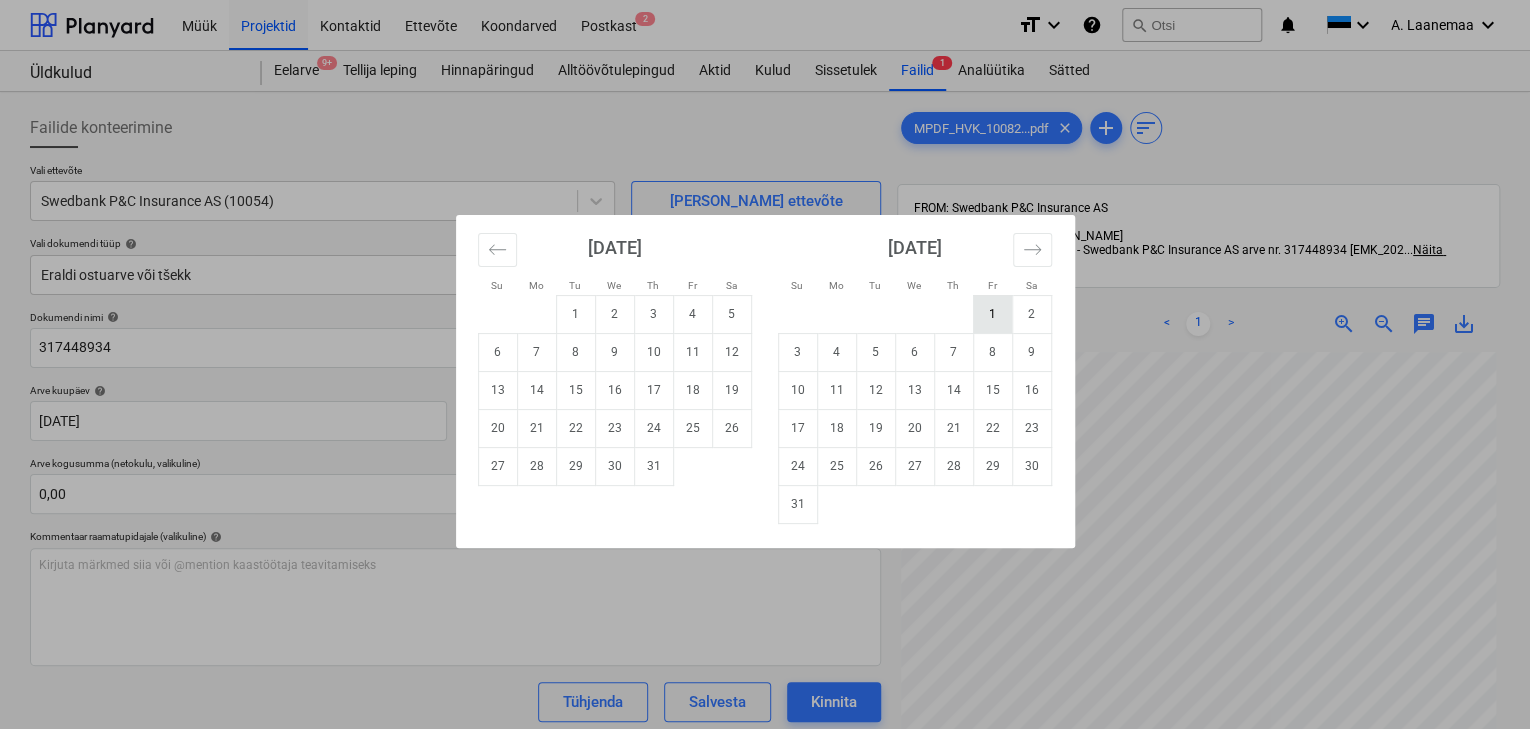 click on "1" at bounding box center [992, 314] 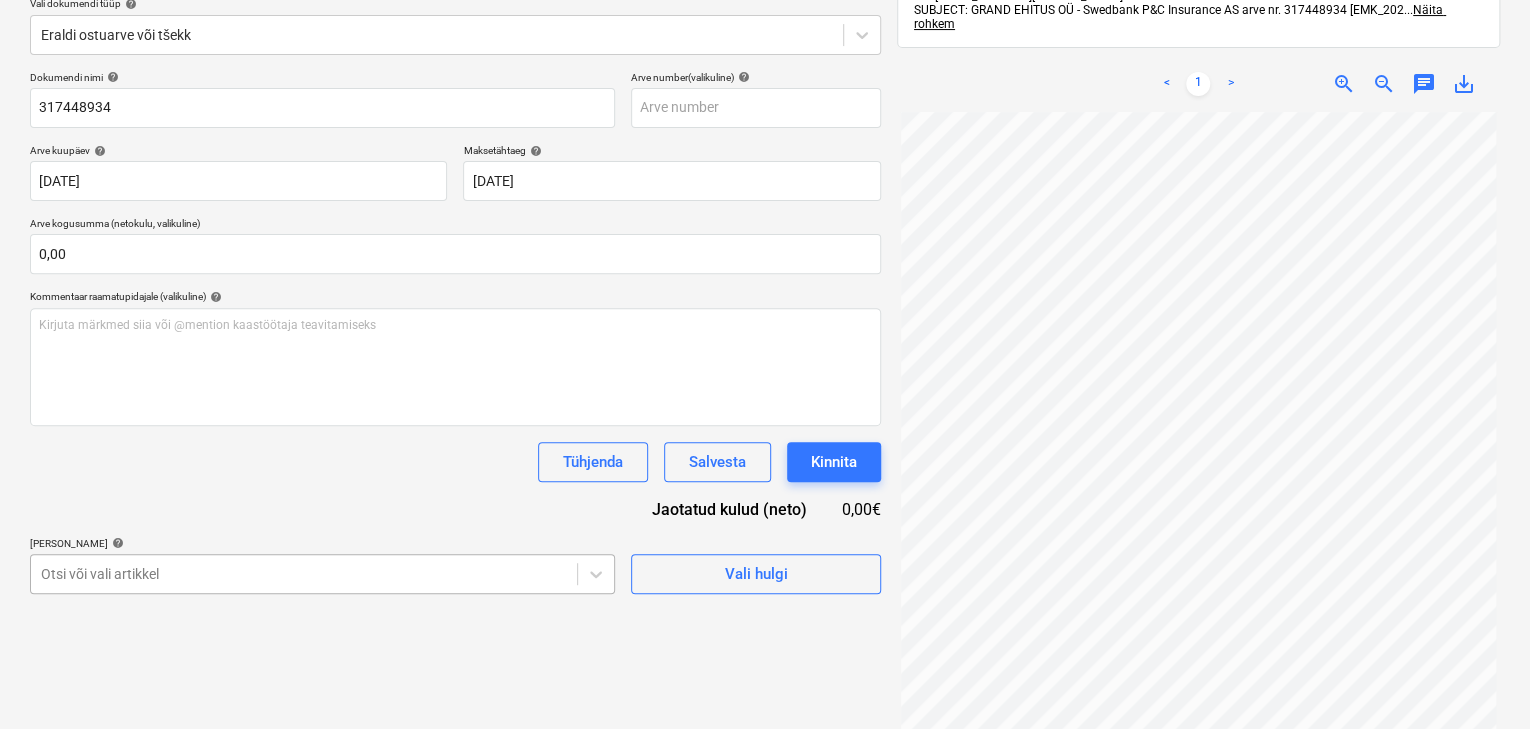 click on "Müük Projektid Kontaktid Ettevõte Koondarved Postkast 2 format_size keyboard_arrow_down help search Otsi notifications 0 keyboard_arrow_down A. Laanemaa keyboard_arrow_down Üldkulud Eelarve 9+ Tellija leping Hinnapäringud Alltöövõtulepingud Aktid Kulud Sissetulek Failid 1 Analüütika Sätted Failide konteerimine Vali ettevõte Swedbank P&C Insurance AS (10054)  [PERSON_NAME] uus ettevõte Vali dokumendi tüüp help Eraldi ostuarve või tšekk Dokumendi nimi help 317448934 Arve number  (valikuline) help Arve kuupäev help [DATE] 17.07.2025 Press the down arrow key to interact with the calendar and
select a date. Press the question mark key to get the keyboard shortcuts for changing dates. Maksetähtaeg help [DATE] 01.08.2025 Press the down arrow key to interact with the calendar and
select a date. Press the question mark key to get the keyboard shortcuts for changing dates. Arve kogusumma (netokulu, valikuline) 0,00 Kommentaar raamatupidajale (valikuline) help ﻿ [PERSON_NAME]" at bounding box center (765, 124) 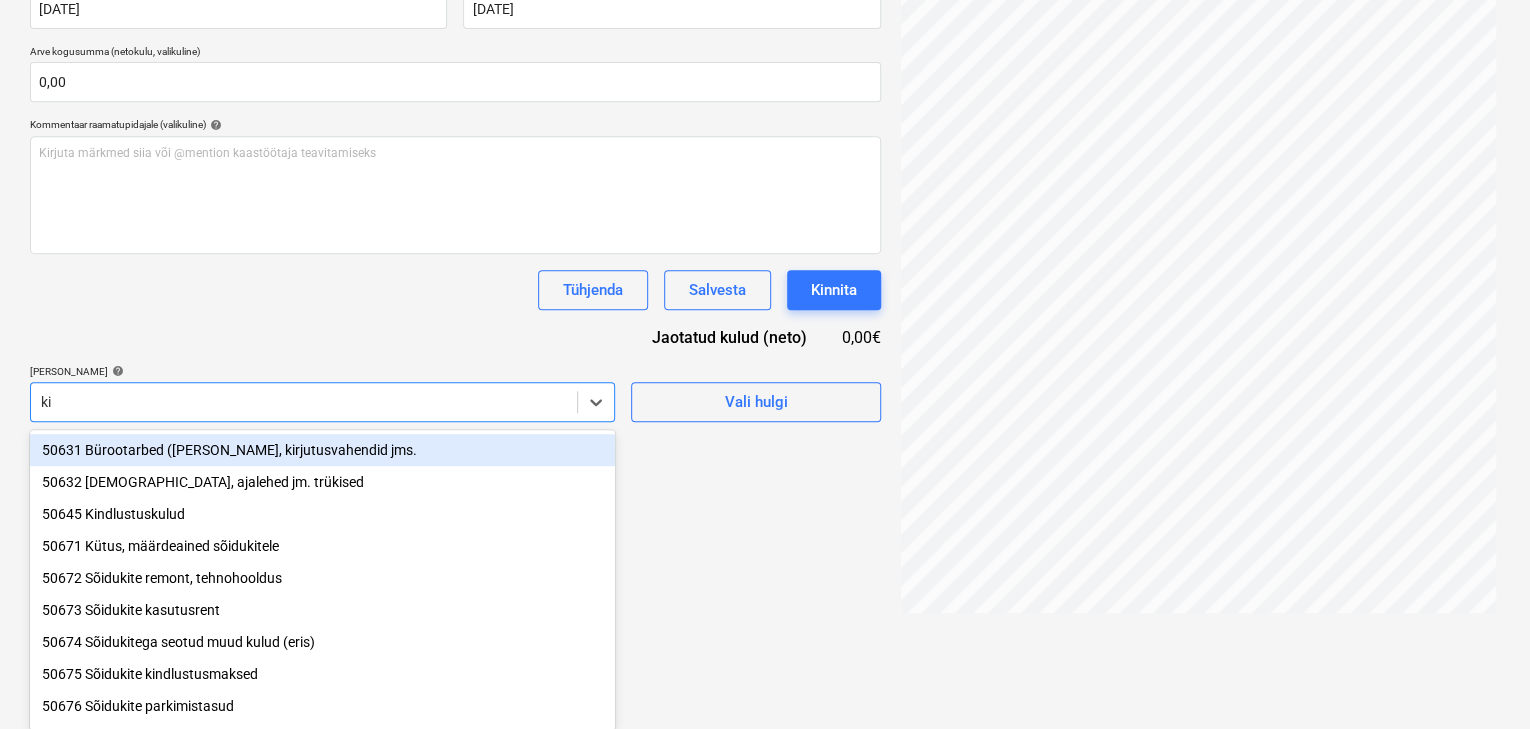 type on "kin" 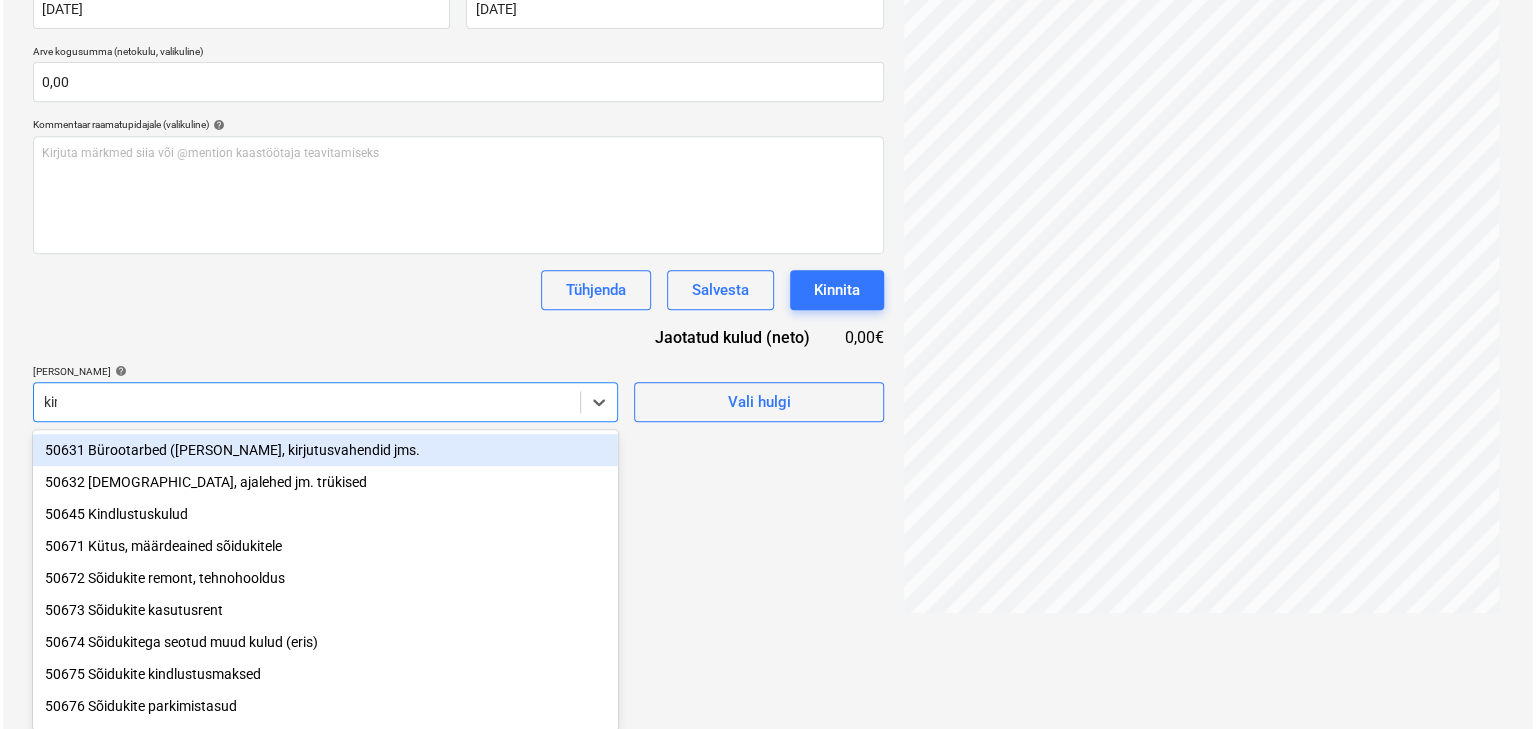 scroll, scrollTop: 284, scrollLeft: 0, axis: vertical 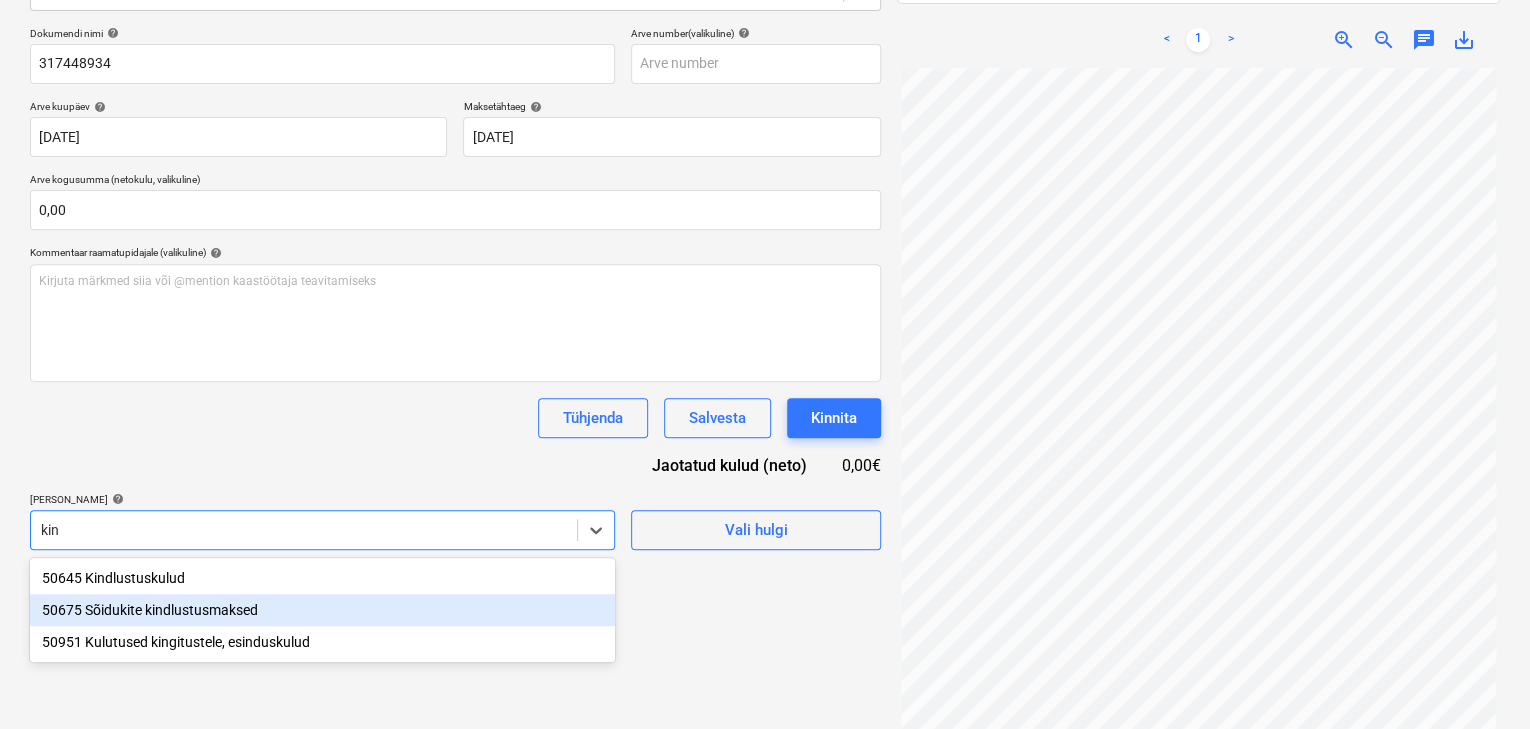 click on "50675 Sõidukite kindlustusmaksed" at bounding box center [322, 610] 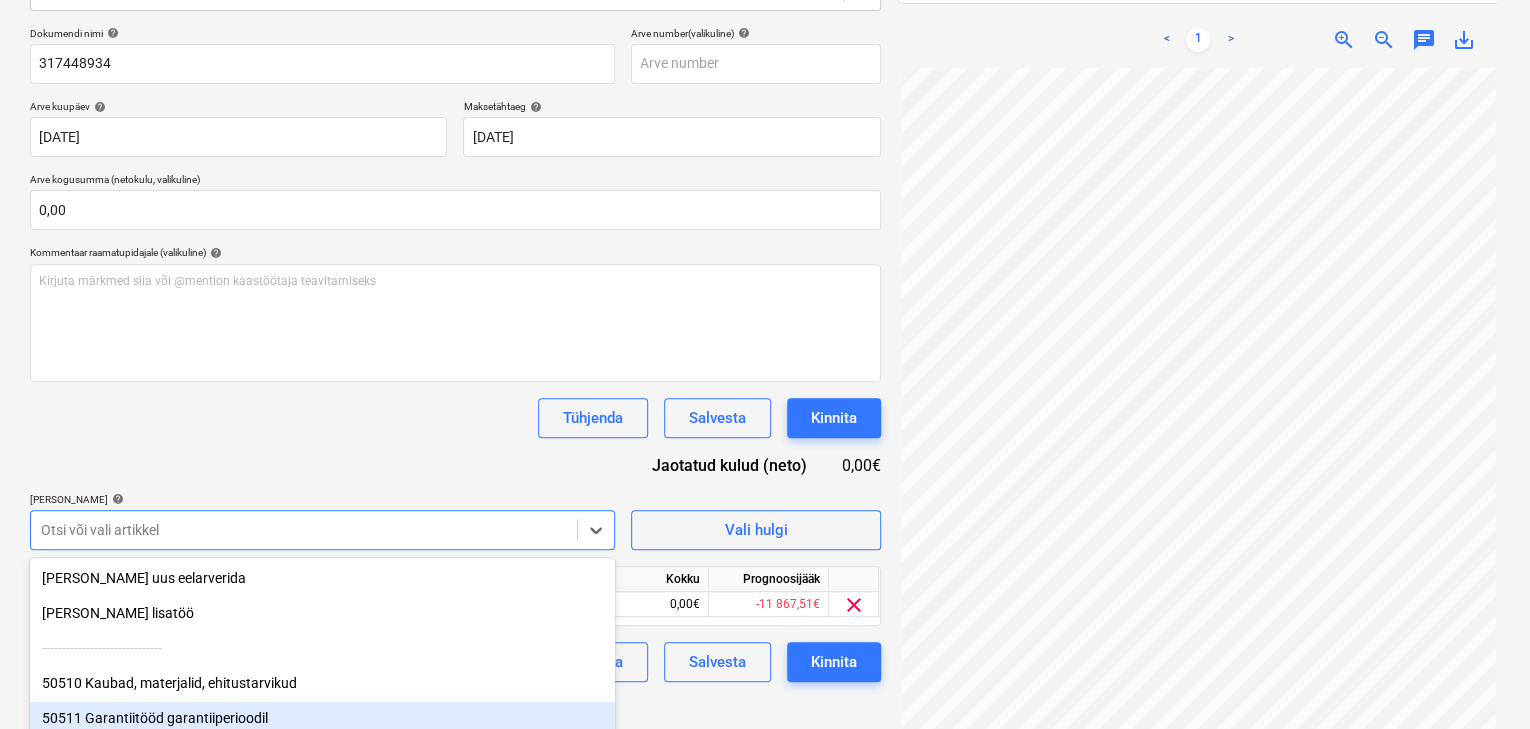 click on "Failide konteerimine Vali ettevõte Swedbank P&C Insurance AS (10054)  [PERSON_NAME] ettevõte Vali dokumendi tüüp help Eraldi ostuarve või tšekk Dokumendi nimi help 317448934 Arve number  (valikuline) help Arve kuupäev help [DATE] 17.07.2025 Press the down arrow key to interact with the calendar and
select a date. Press the question mark key to get the keyboard shortcuts for changing dates. Maksetähtaeg help [DATE] 01.08.2025 Press the down arrow key to interact with the calendar and
select a date. Press the question mark key to get the keyboard shortcuts for changing dates. Arve kogusumma (netokulu, valikuline) 0,00 Kommentaar raamatupidajale (valikuline) help [PERSON_NAME] märkmed siia või @mention kaastöötaja teavitamiseks ﻿ Tühjenda Salvesta Kinnita Jaotatud kulud (neto) 0,00€ [PERSON_NAME] artiklid help option  50675 Sõidukite kindlustusmaksed, selected. Otsi või vali artikkel Vali hulgi Artikli nimi Ühik Kogus Ühiku hind Kokku Prognoosijääk 50675 Sõidukite kindlustusmaksed 0,00 0,00" at bounding box center (455, 282) 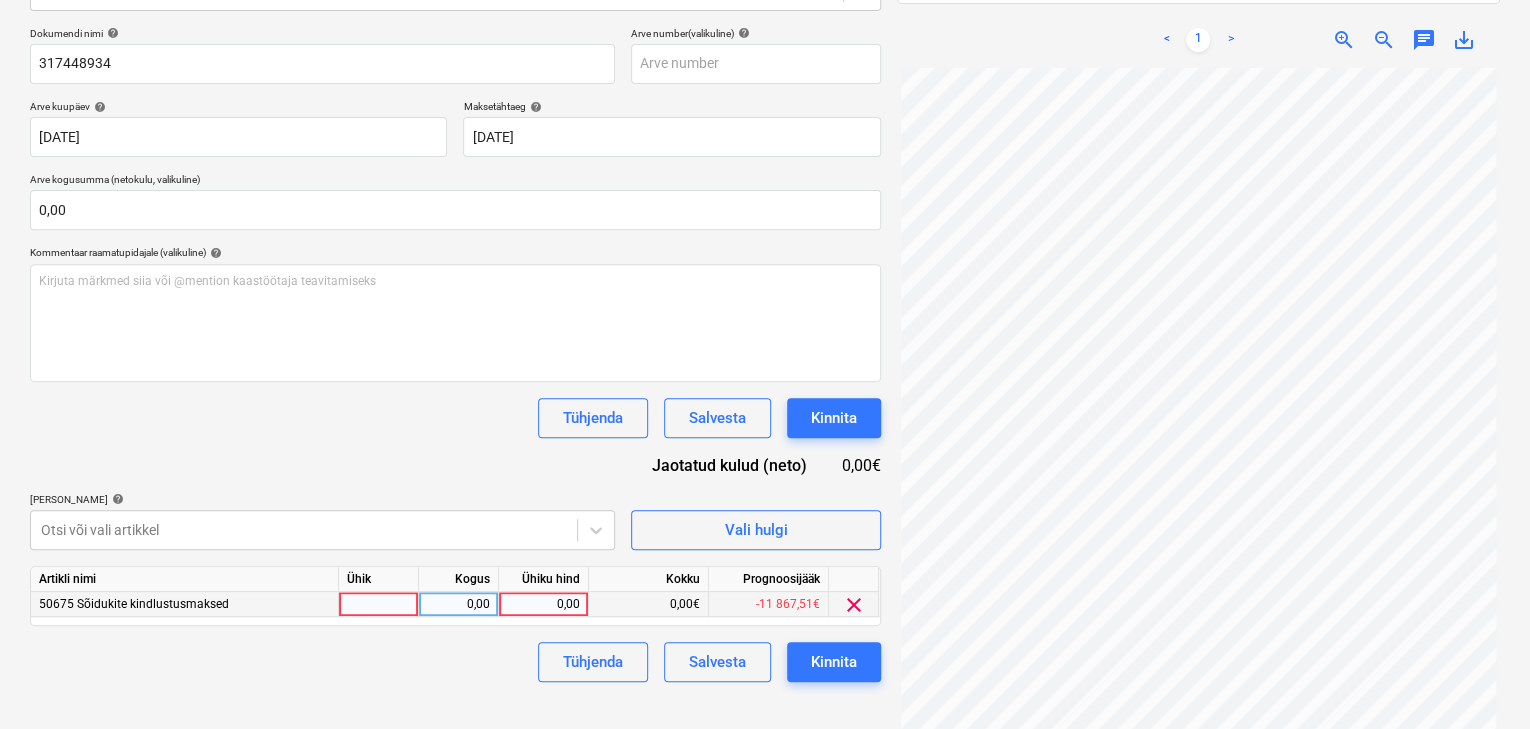 click on "0,00" at bounding box center [543, 604] 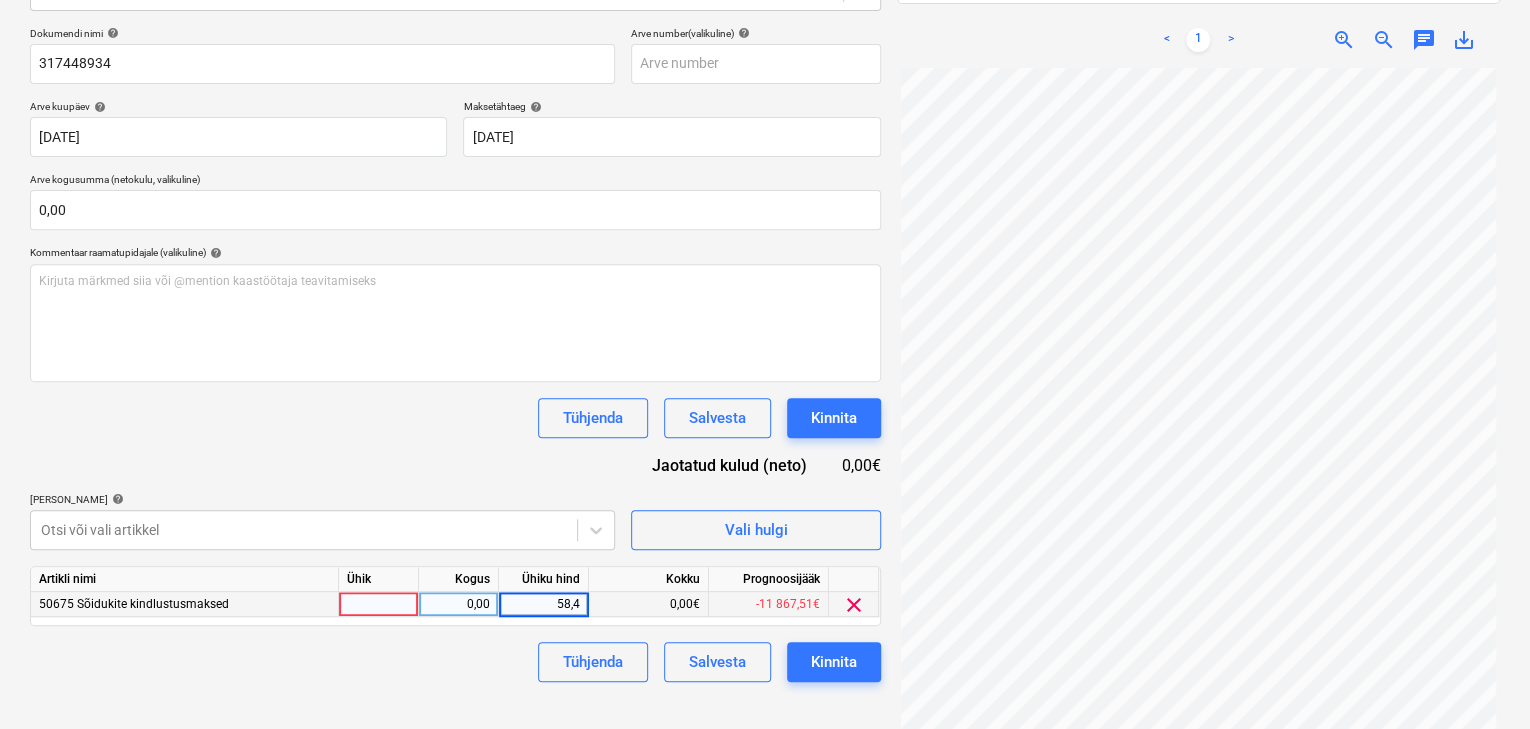 type on "58,43" 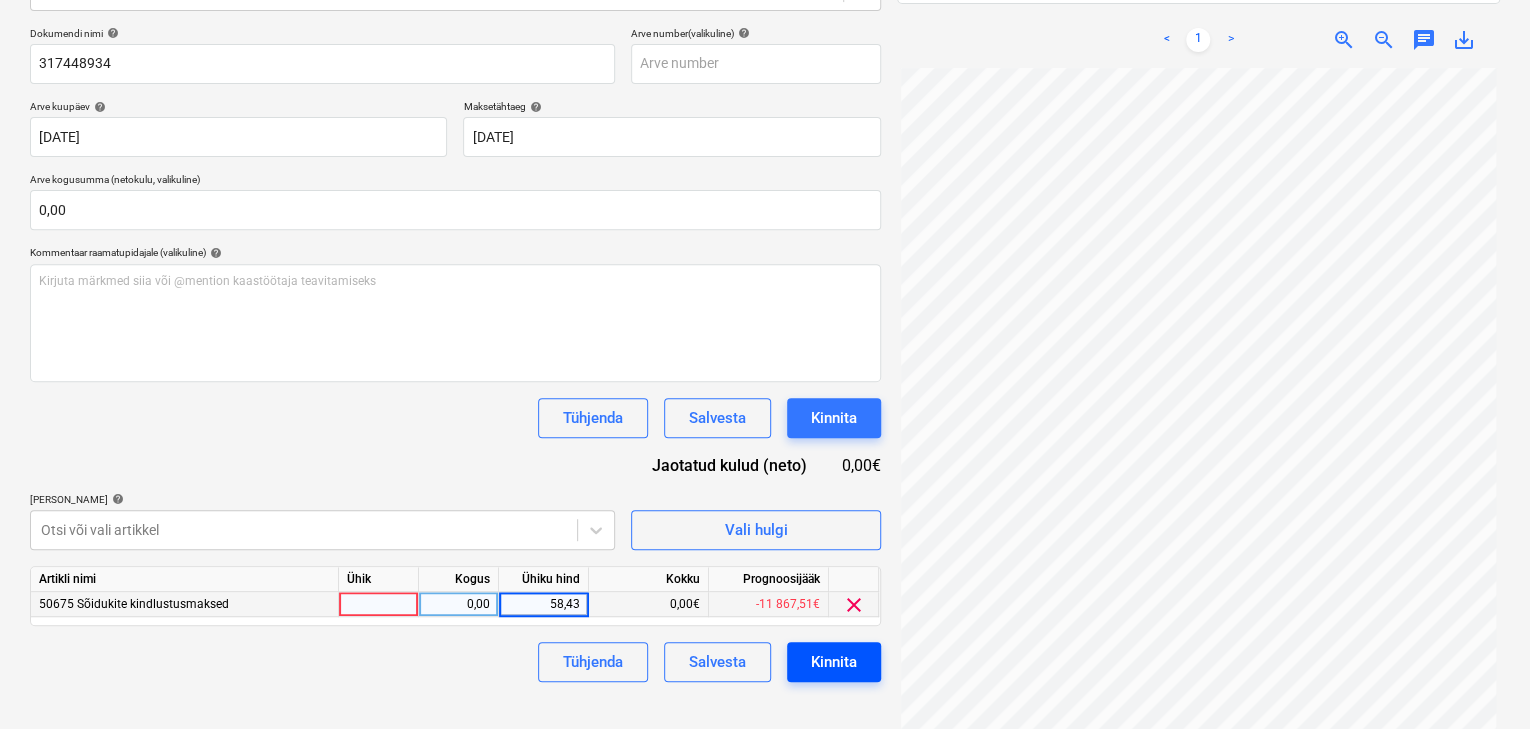 click on "Kinnita" at bounding box center (834, 662) 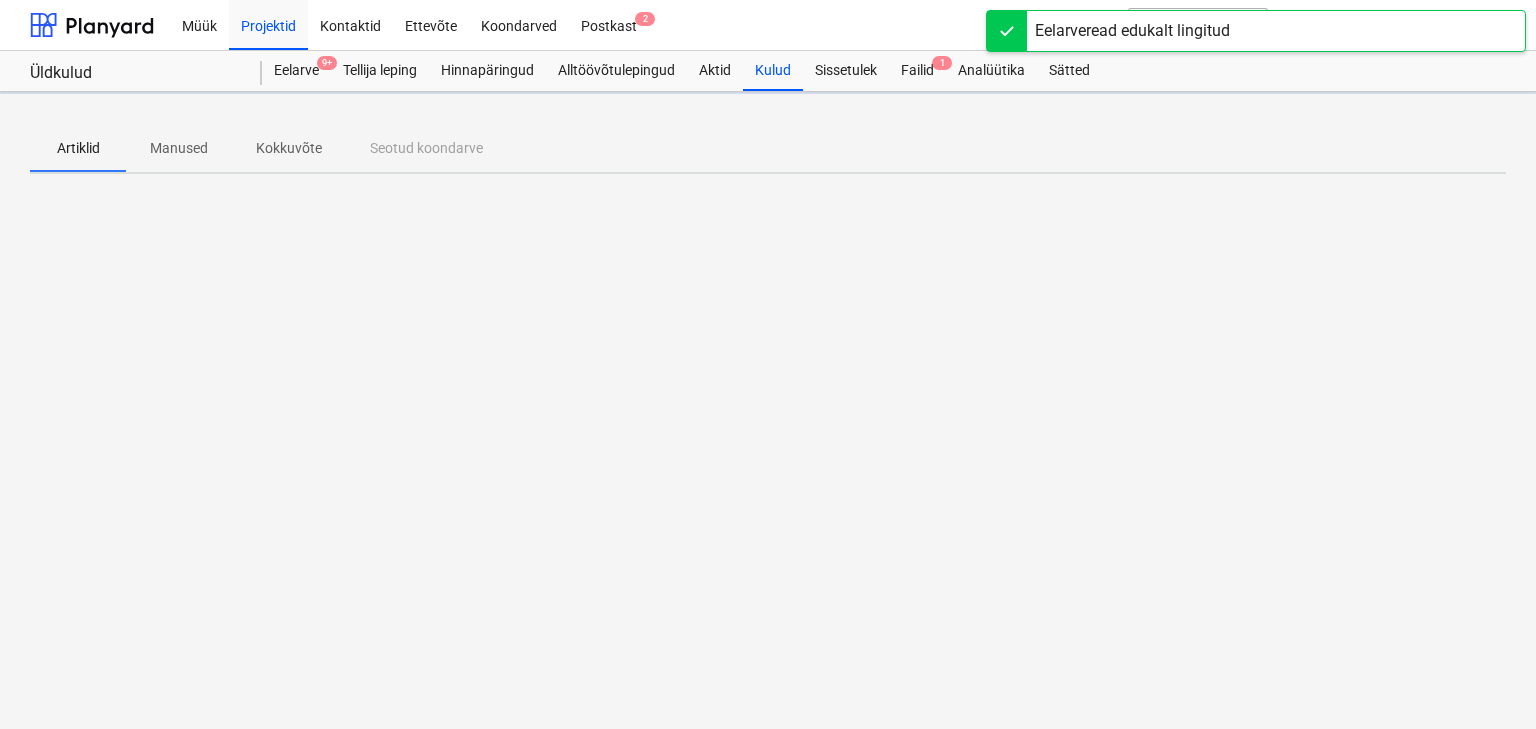 scroll, scrollTop: 0, scrollLeft: 0, axis: both 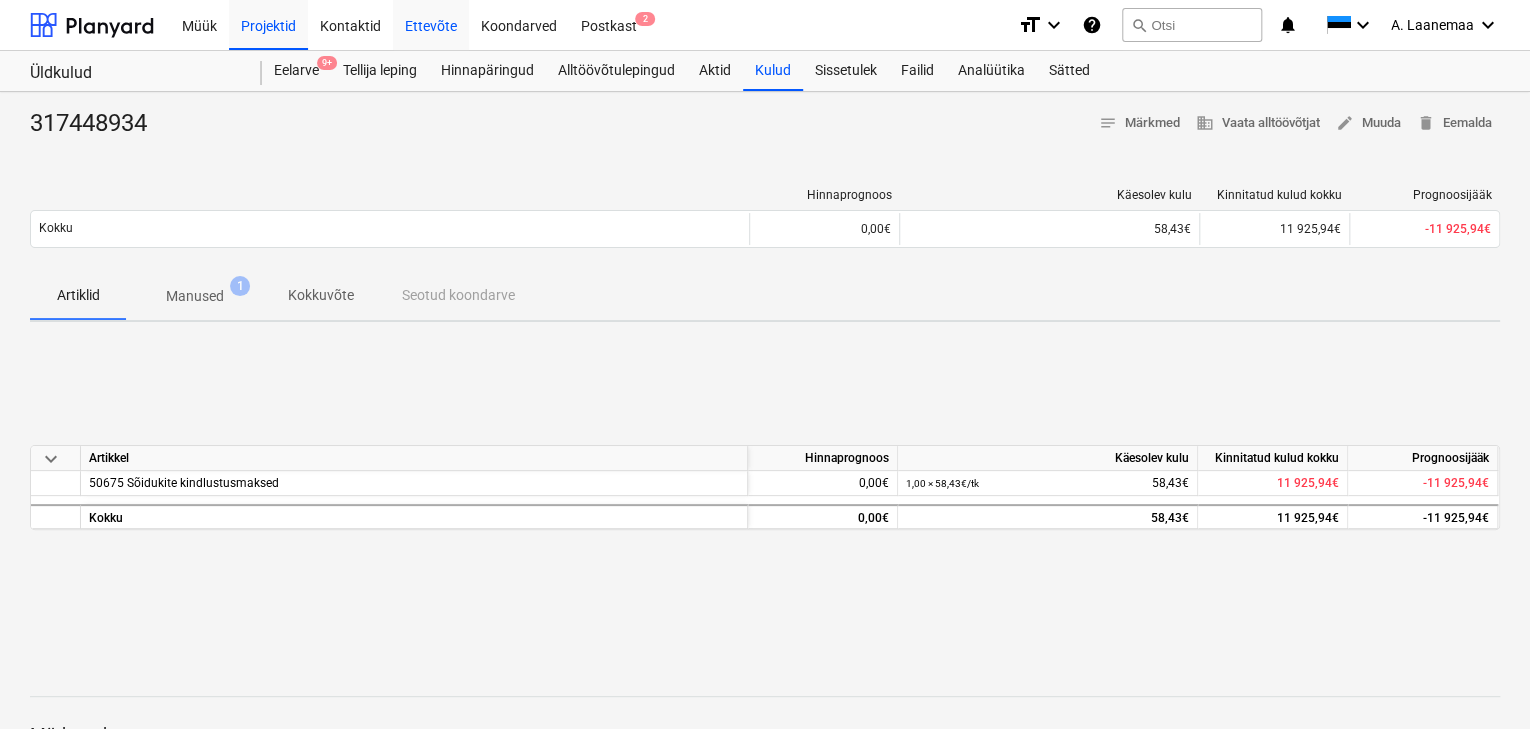 click on "Ettevõte" at bounding box center [431, 24] 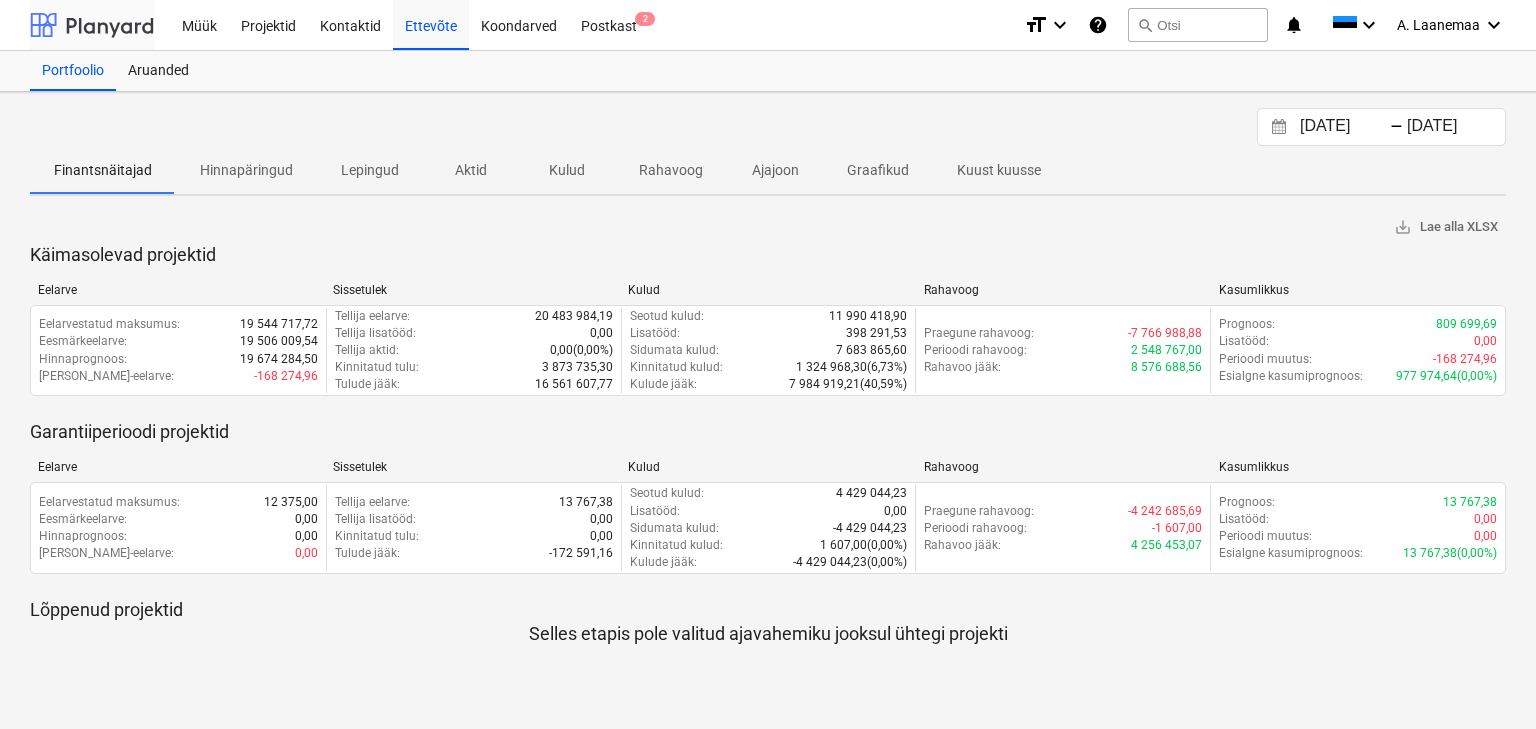 click at bounding box center [92, 25] 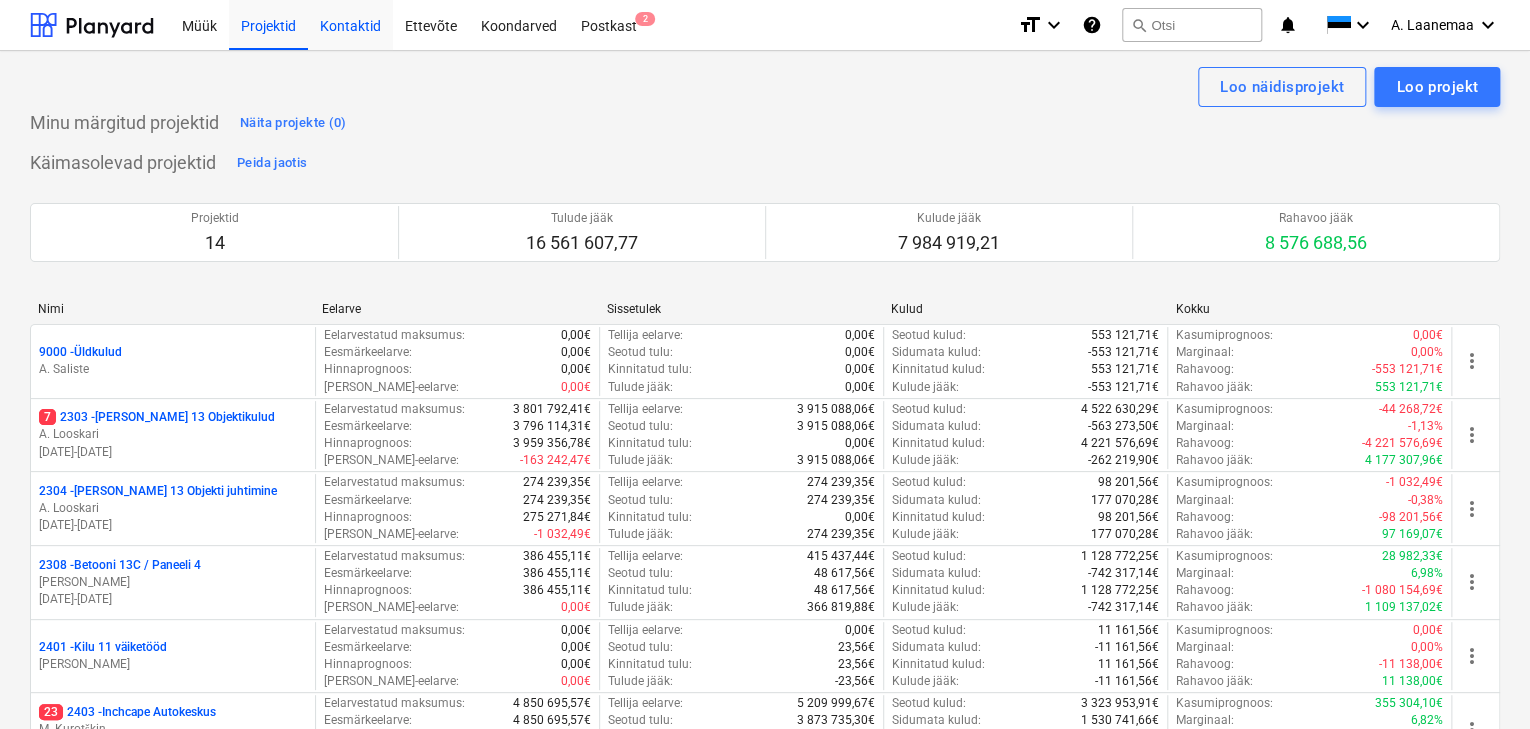click on "Kontaktid" at bounding box center [350, 24] 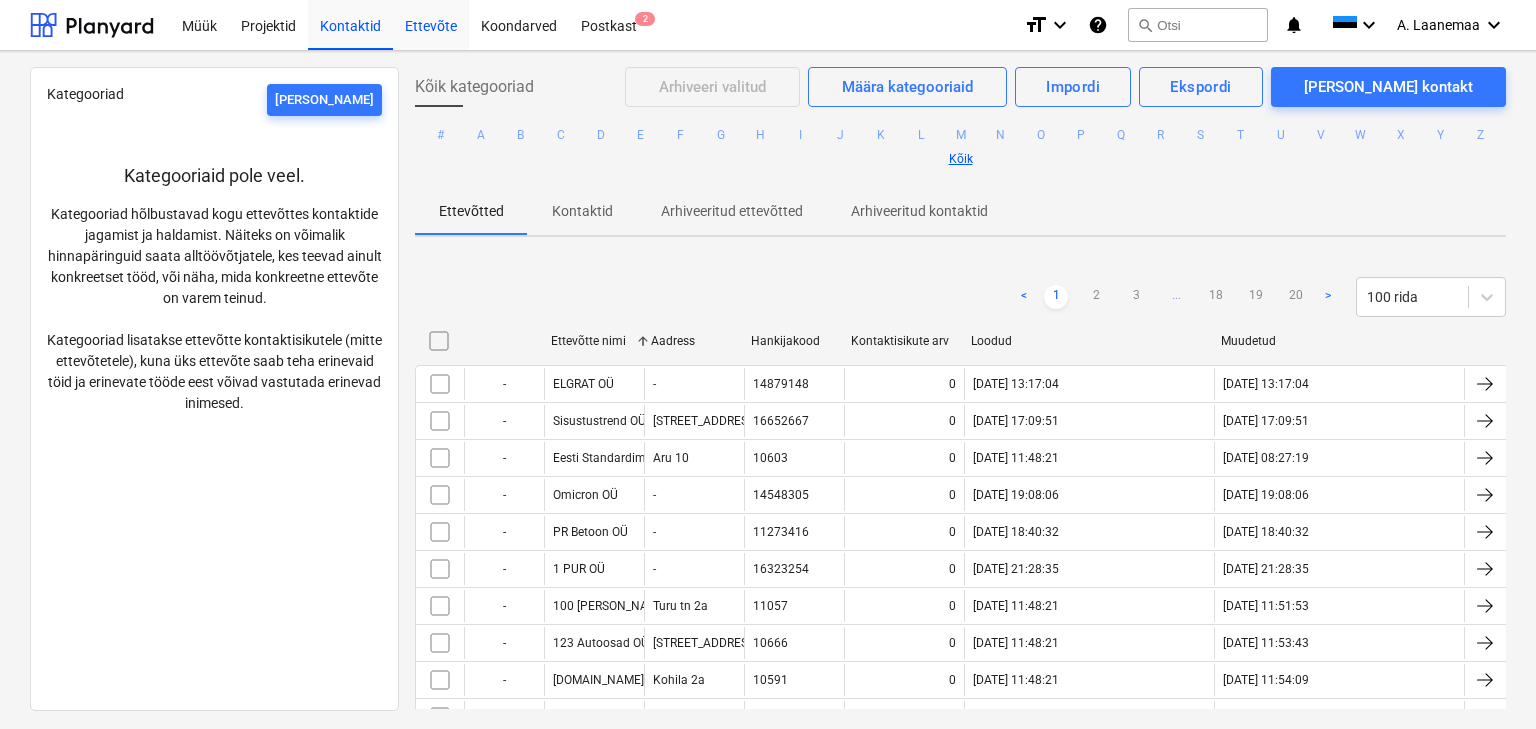 click on "Ettevõte" at bounding box center (431, 24) 